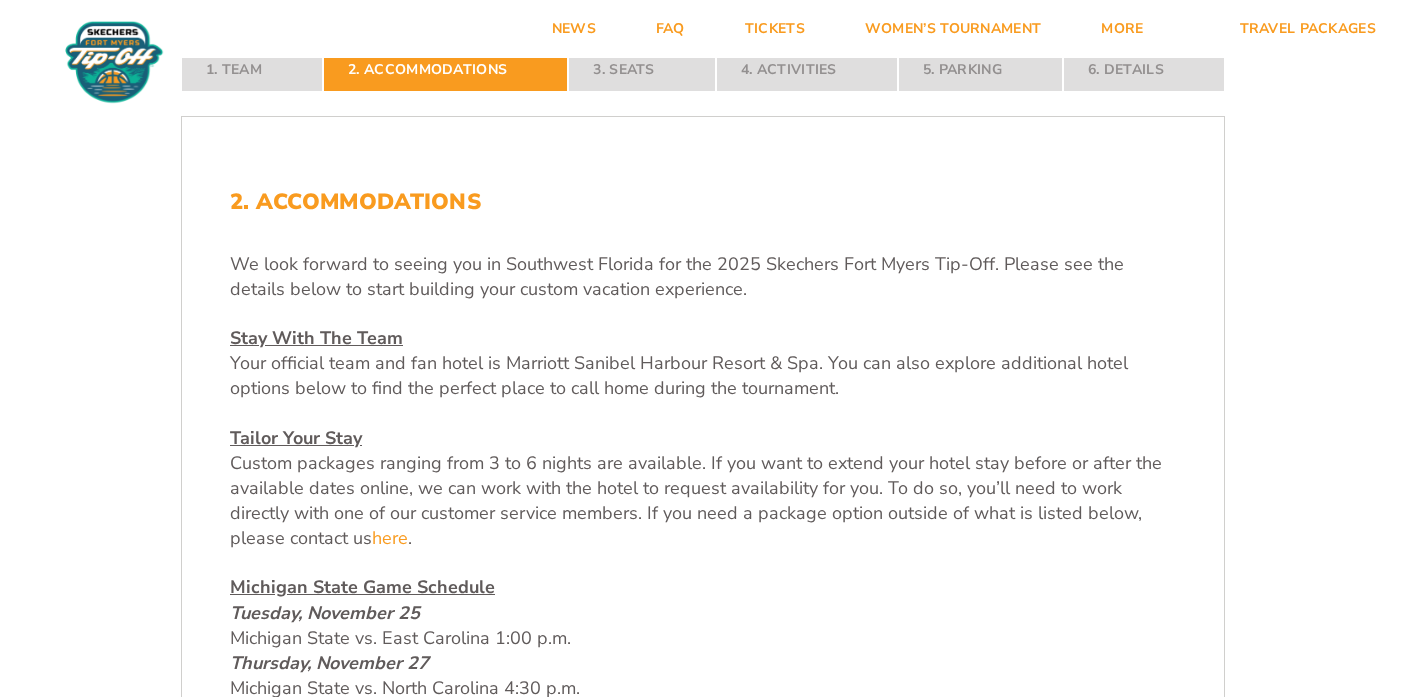 scroll, scrollTop: 0, scrollLeft: 0, axis: both 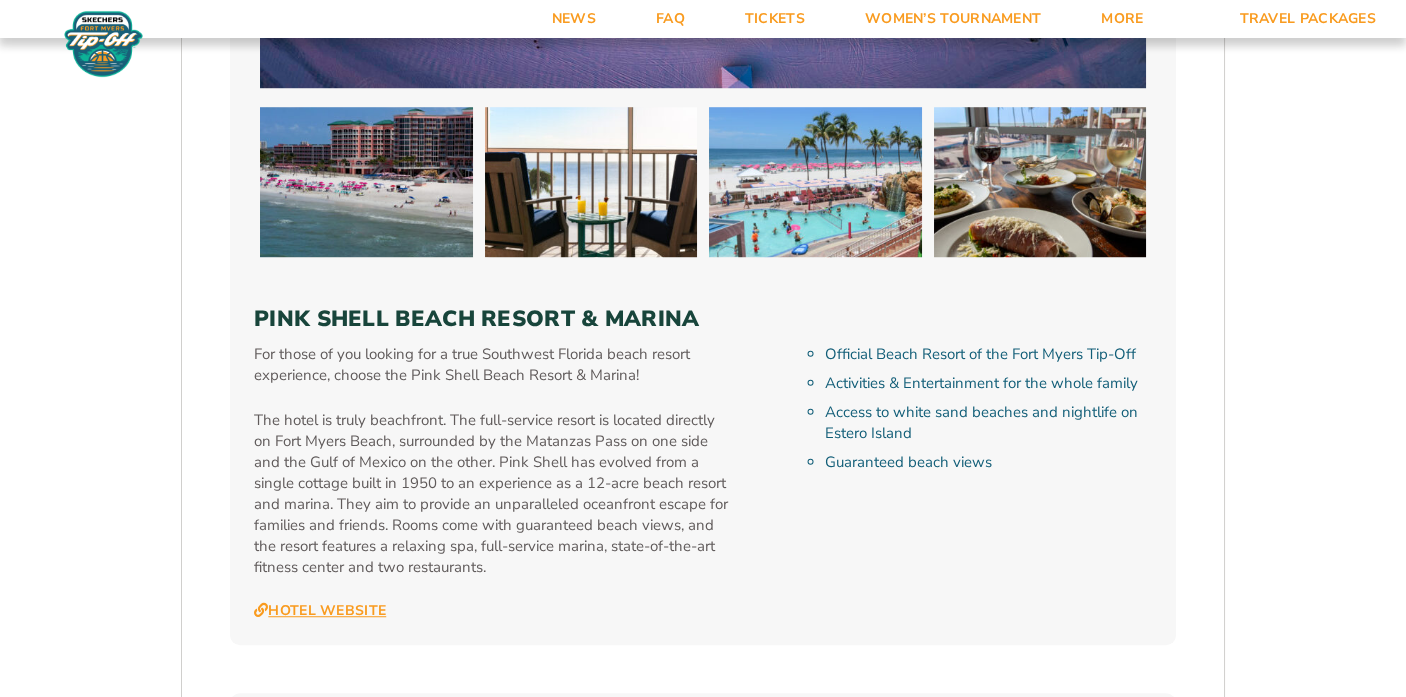 click on "Hotel Website" at bounding box center [320, 611] 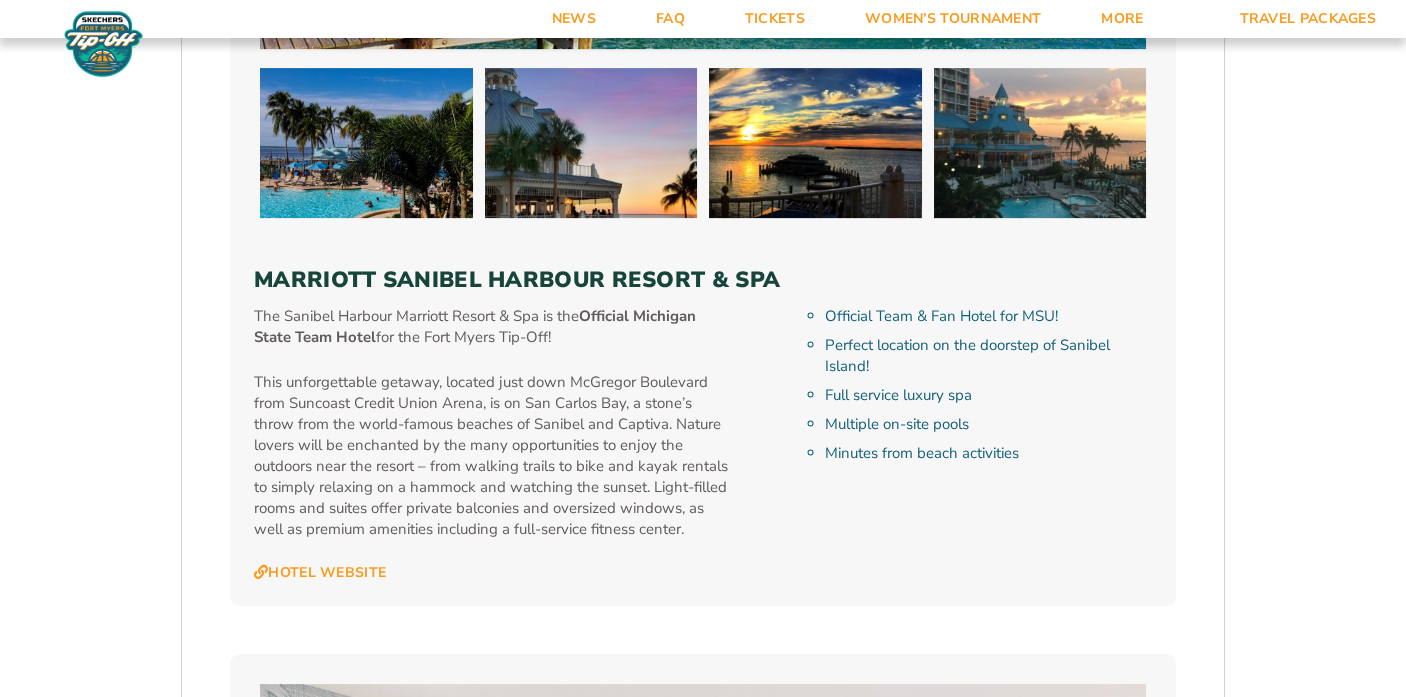 scroll, scrollTop: 2124, scrollLeft: 0, axis: vertical 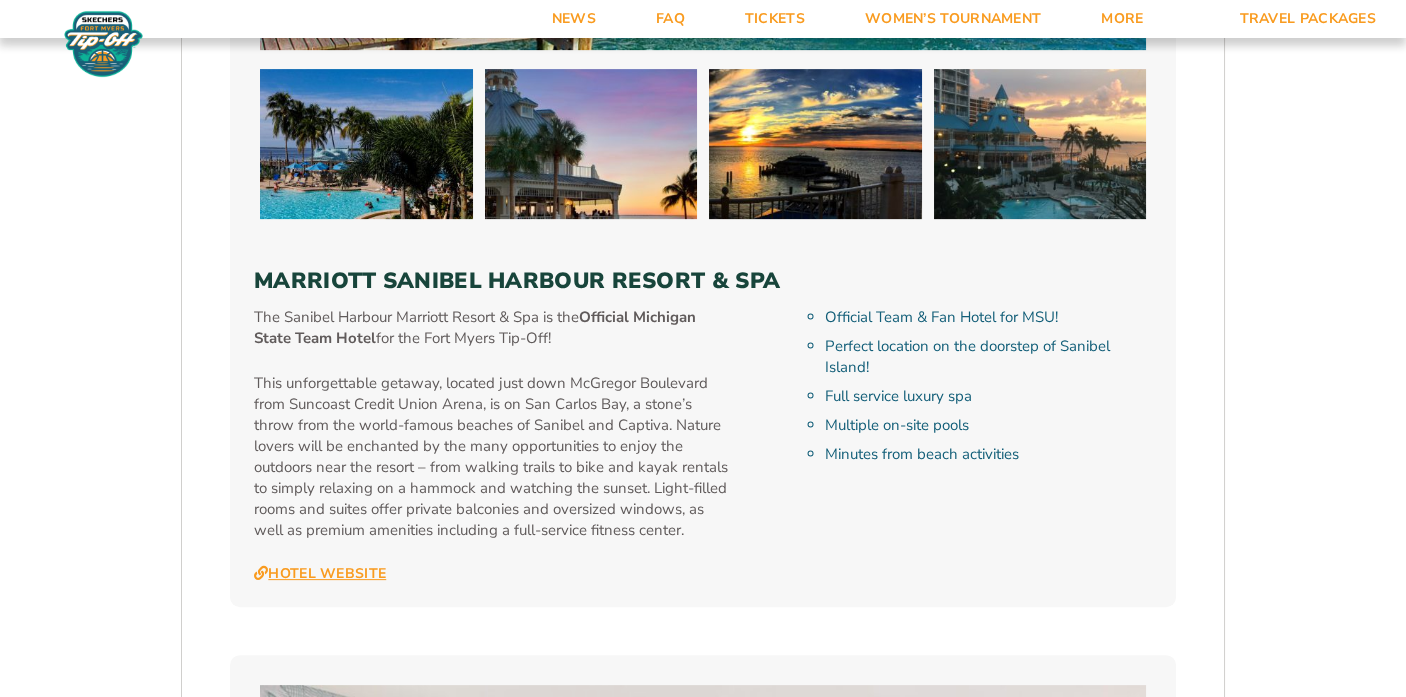 click on "Hotel Website" at bounding box center [320, 574] 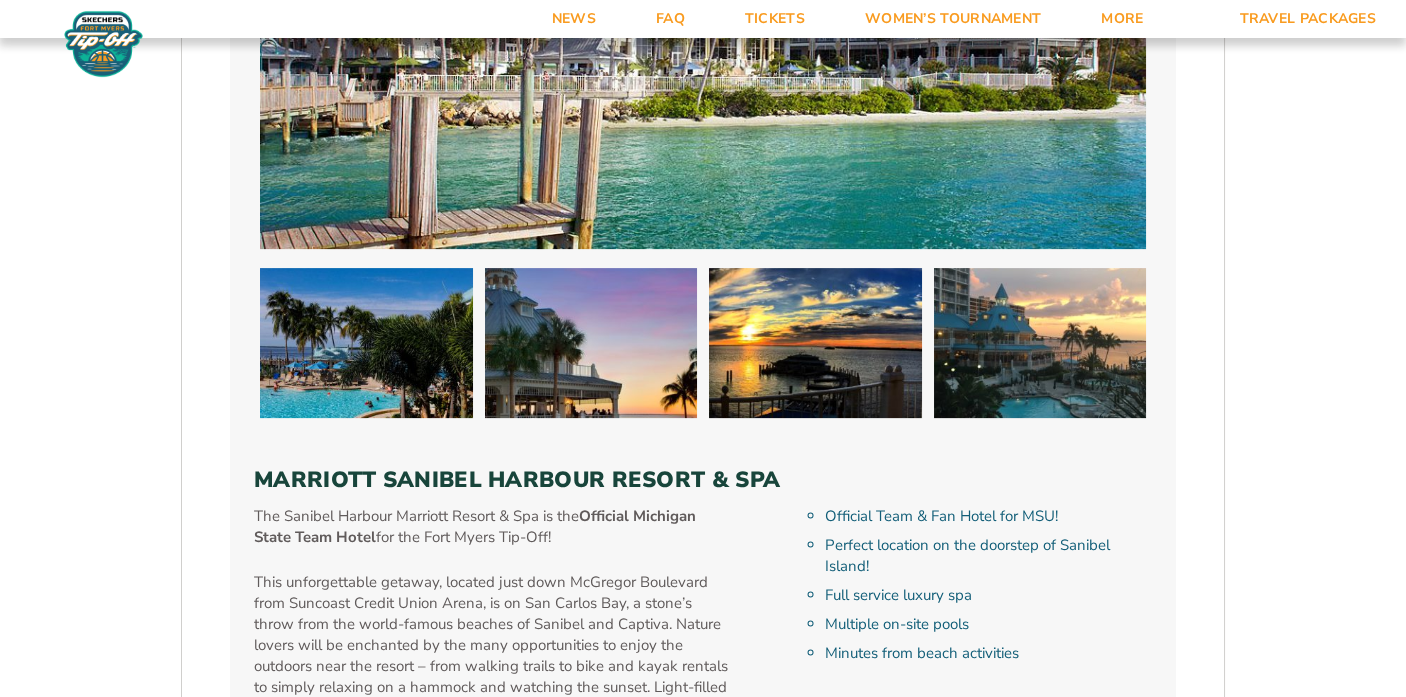 scroll, scrollTop: 1874, scrollLeft: 0, axis: vertical 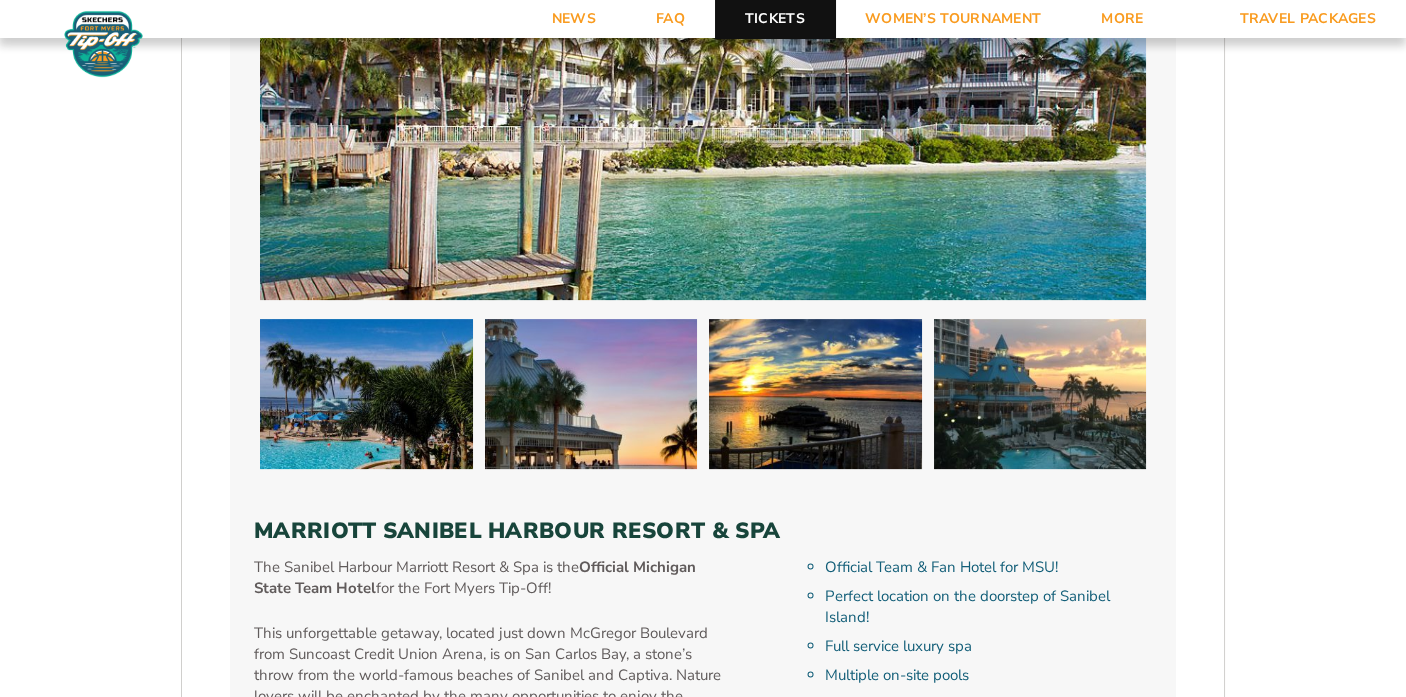 click on "Tickets" at bounding box center (775, 19) 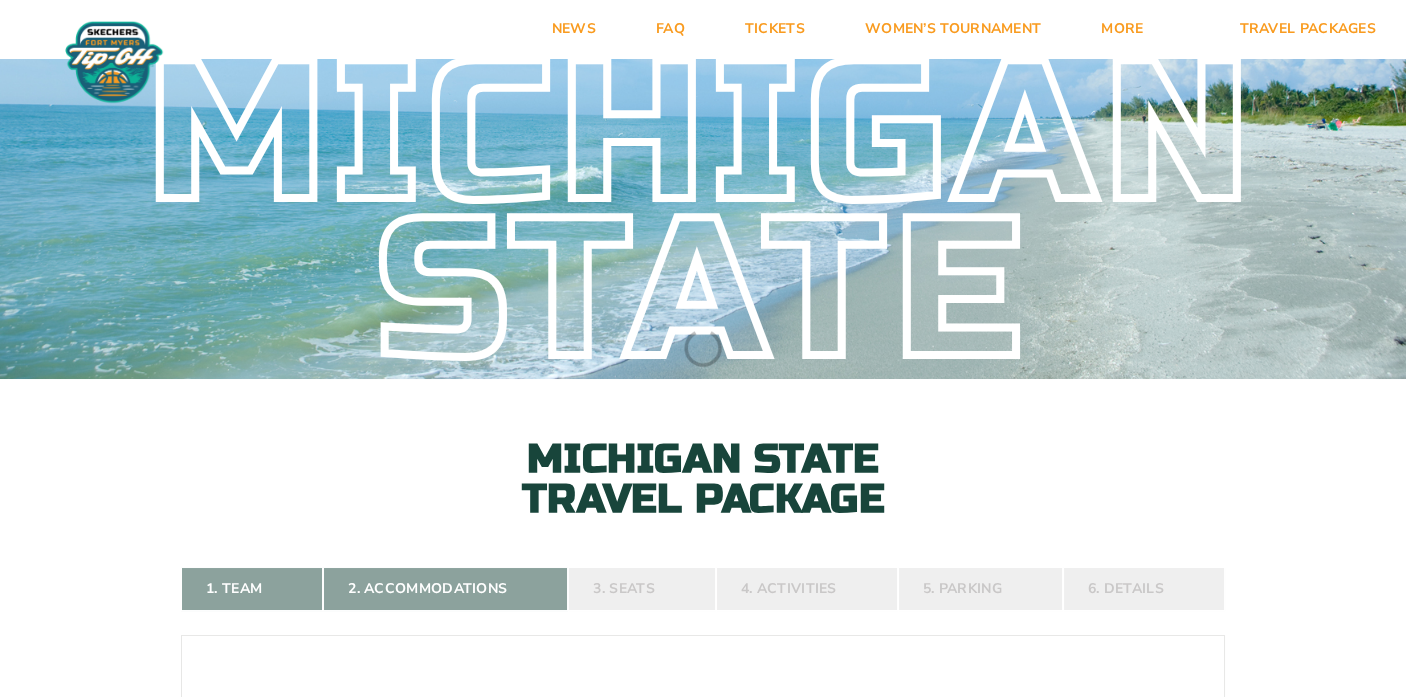 scroll, scrollTop: 119, scrollLeft: 0, axis: vertical 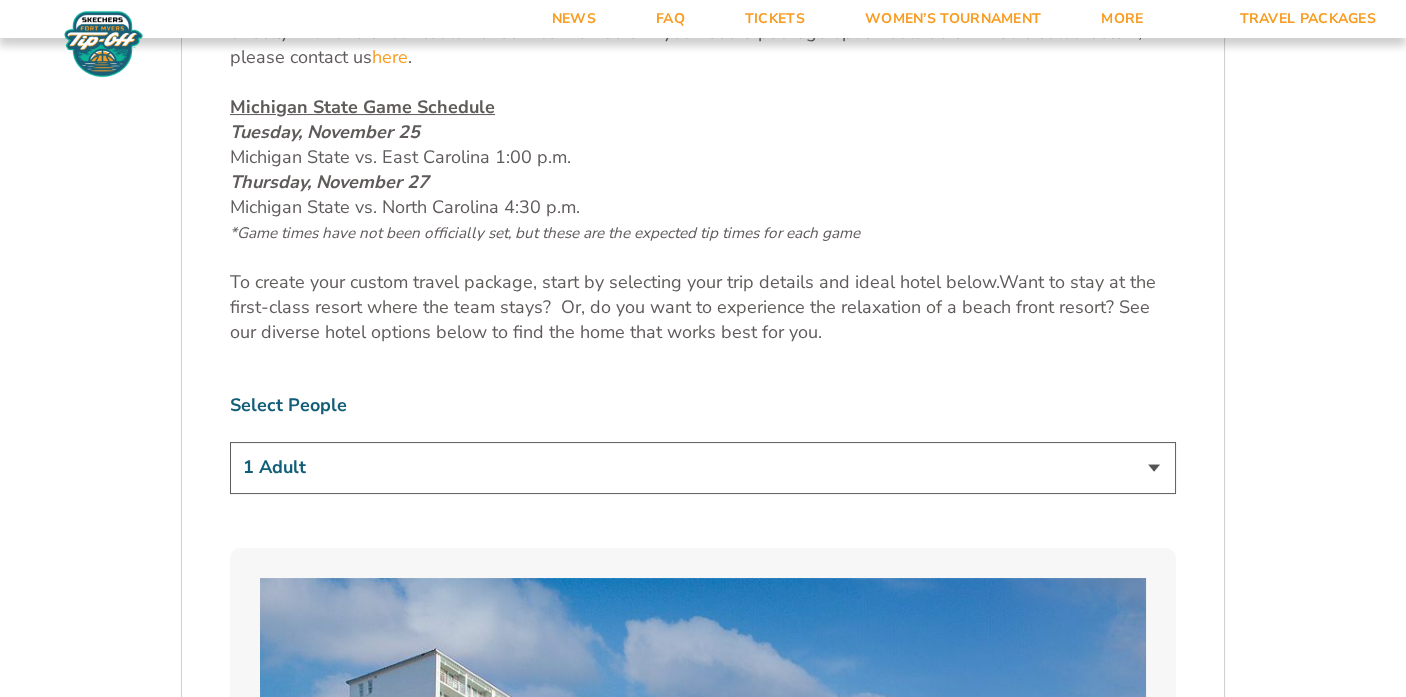 click on "1 Adult
2 Adults
3 Adults
4 Adults
2 Adults + 1 Child
2 Adults + 2 Children
2 Adults + 3 Children" at bounding box center (703, 467) 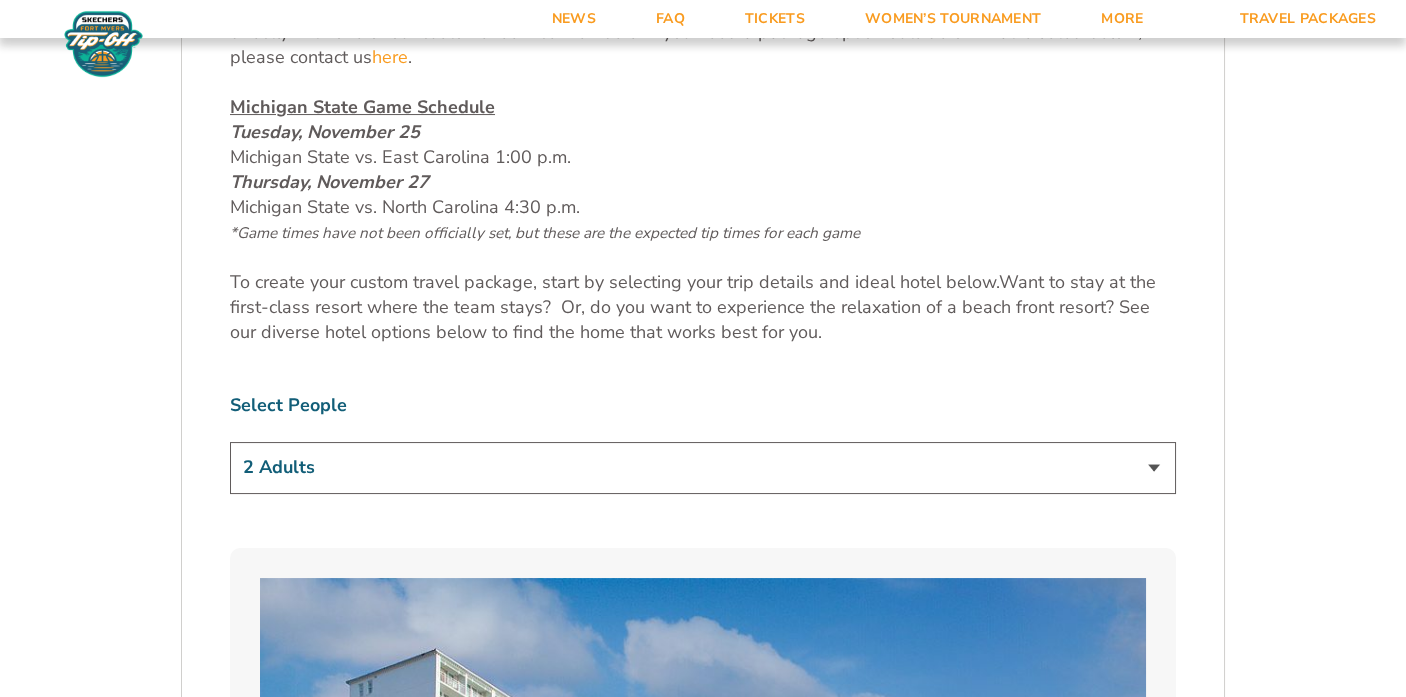 click on "1 Adult
2 Adults
3 Adults
4 Adults
2 Adults + 1 Child
2 Adults + 2 Children
2 Adults + 3 Children" at bounding box center (703, 467) 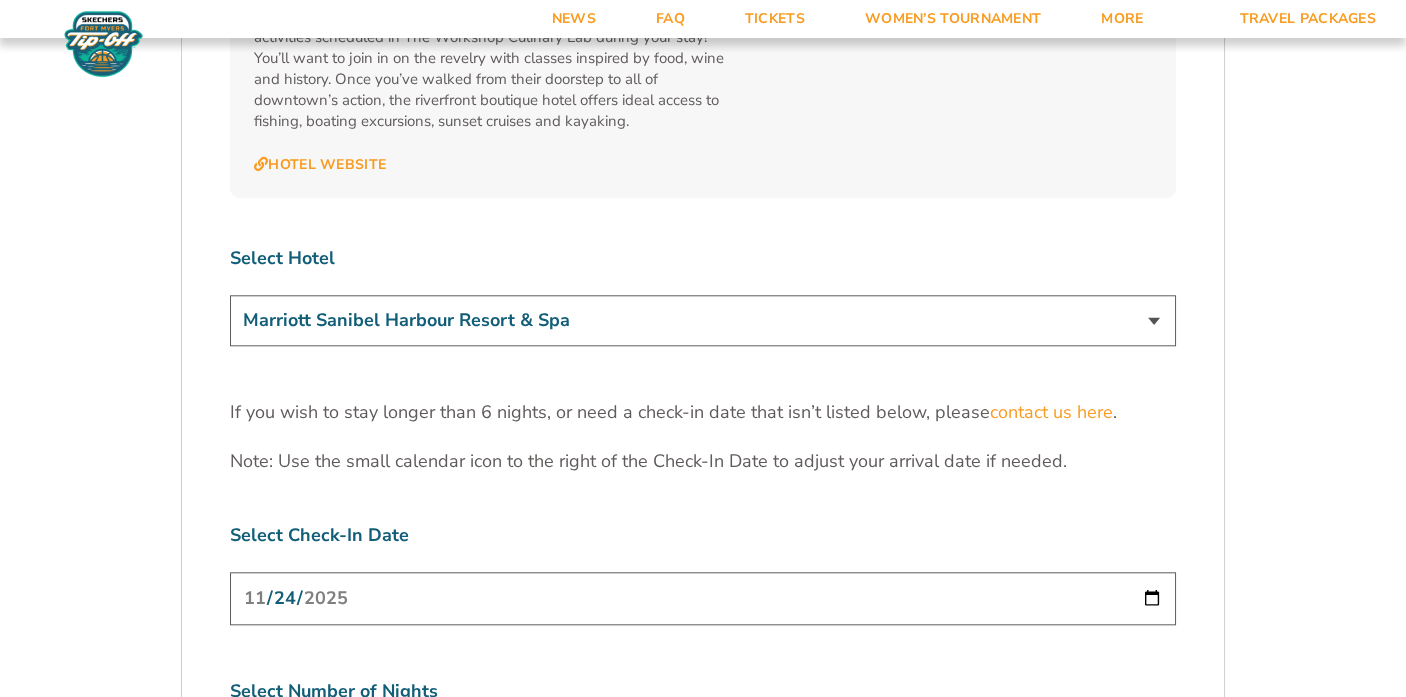 scroll, scrollTop: 6000, scrollLeft: 0, axis: vertical 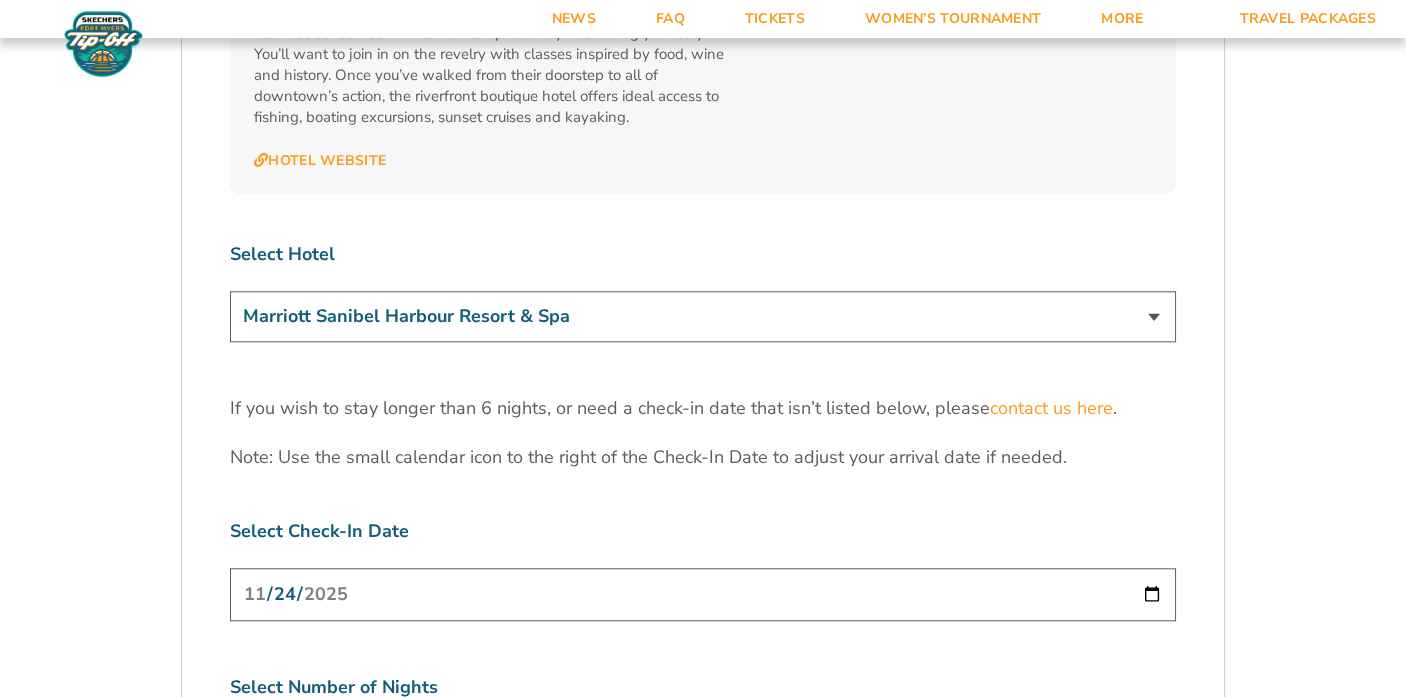 click on "Marriott Sanibel Harbour Resort & Spa Margaritaville Beach Resort Pink Shell Beach Resort & Marina Luminary Hotel & Co., Autograph Collection" at bounding box center (703, 316) 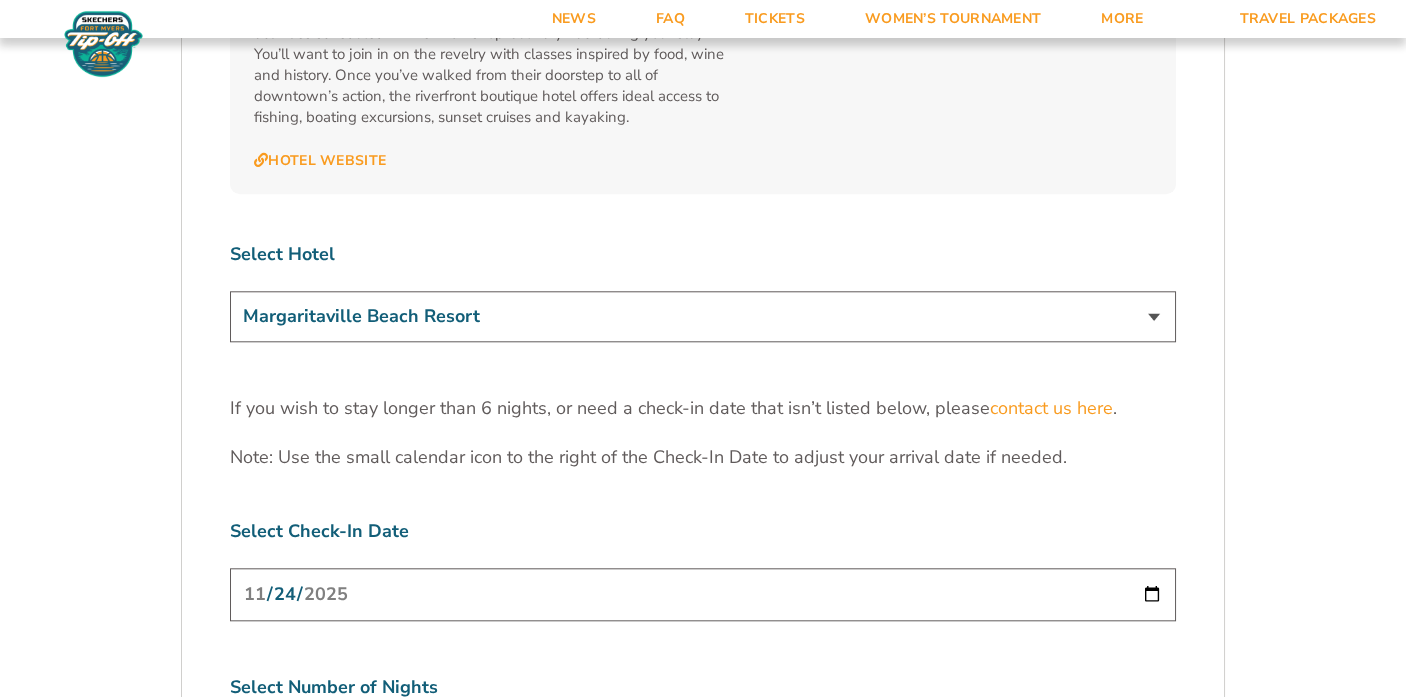 click on "Marriott Sanibel Harbour Resort & Spa Margaritaville Beach Resort Pink Shell Beach Resort & Marina Luminary Hotel & Co., Autograph Collection" at bounding box center [703, 316] 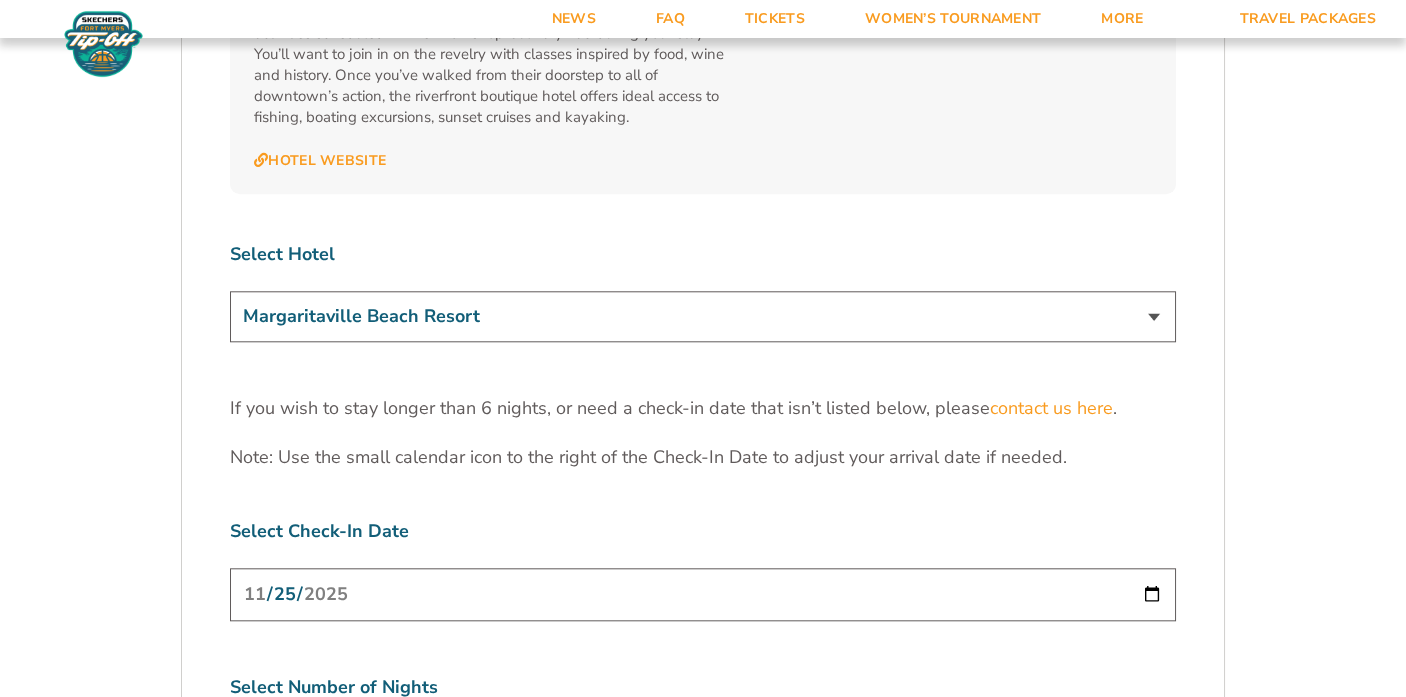 type on "2025-11-25" 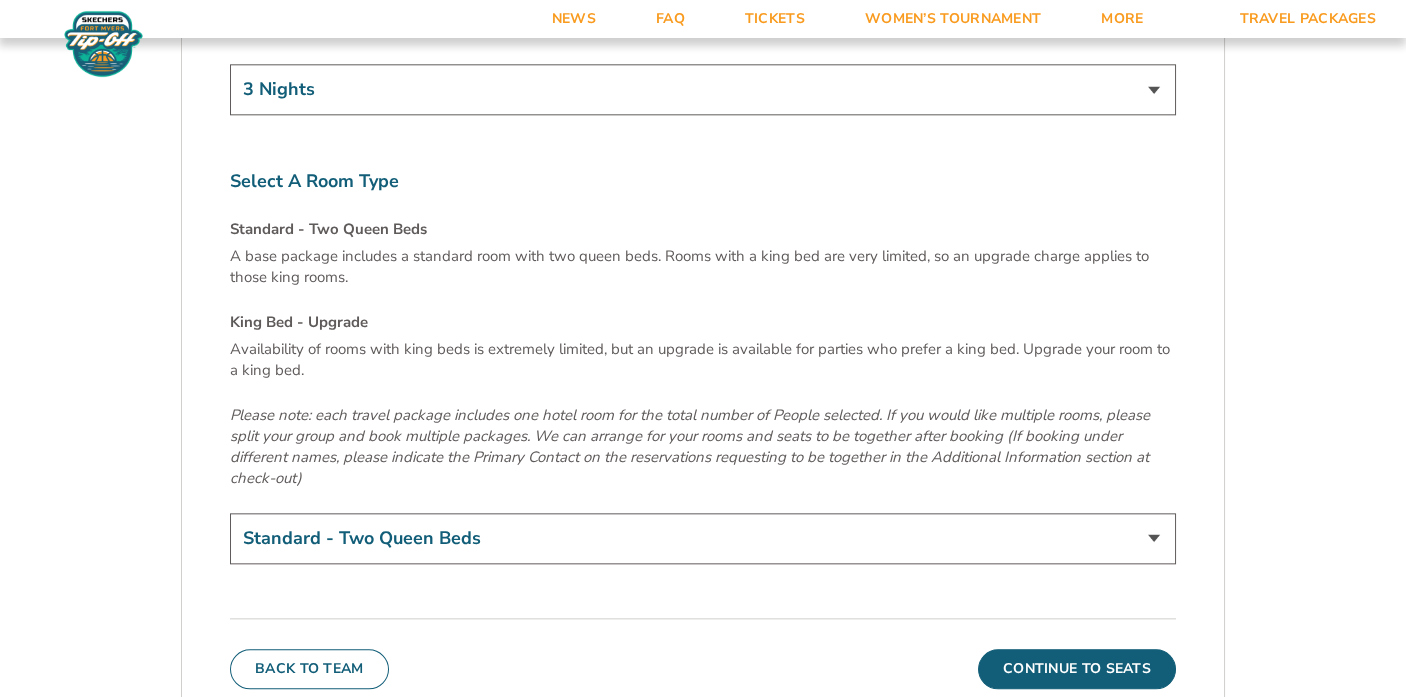 scroll, scrollTop: 6750, scrollLeft: 0, axis: vertical 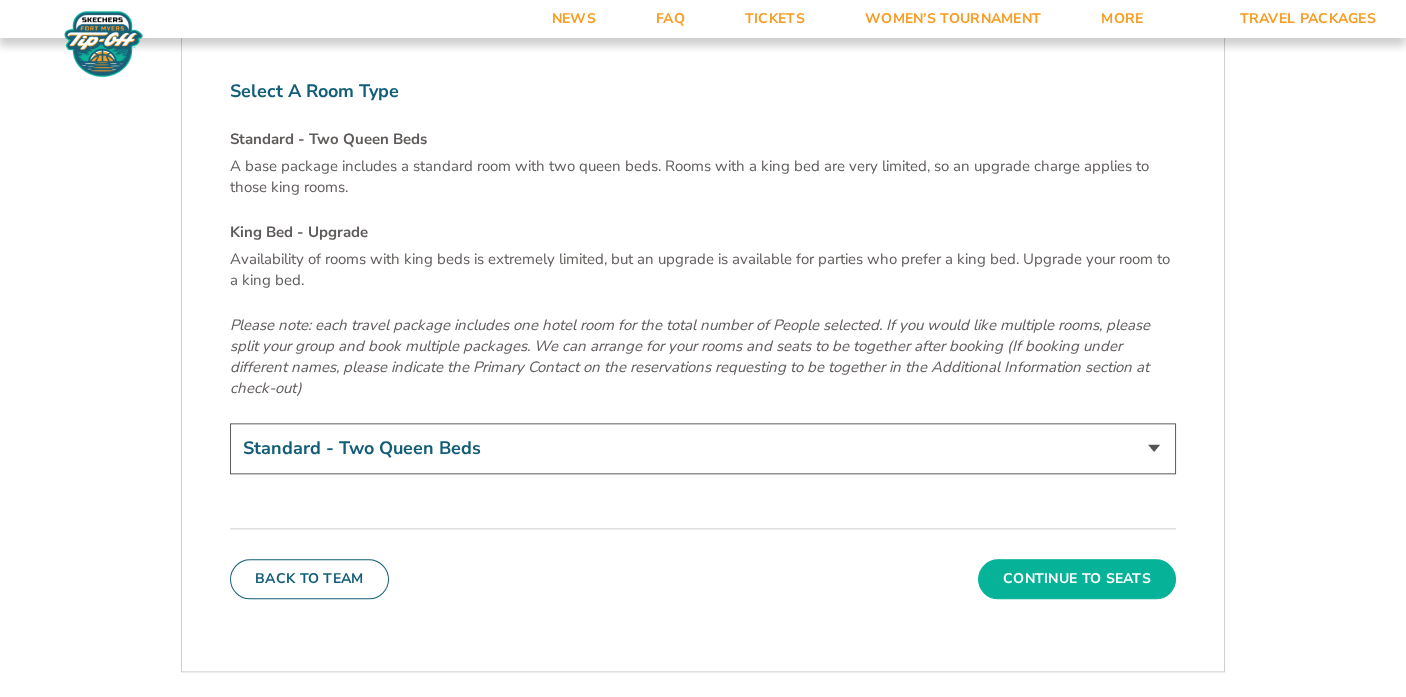 click on "Continue To Seats" at bounding box center [1077, 579] 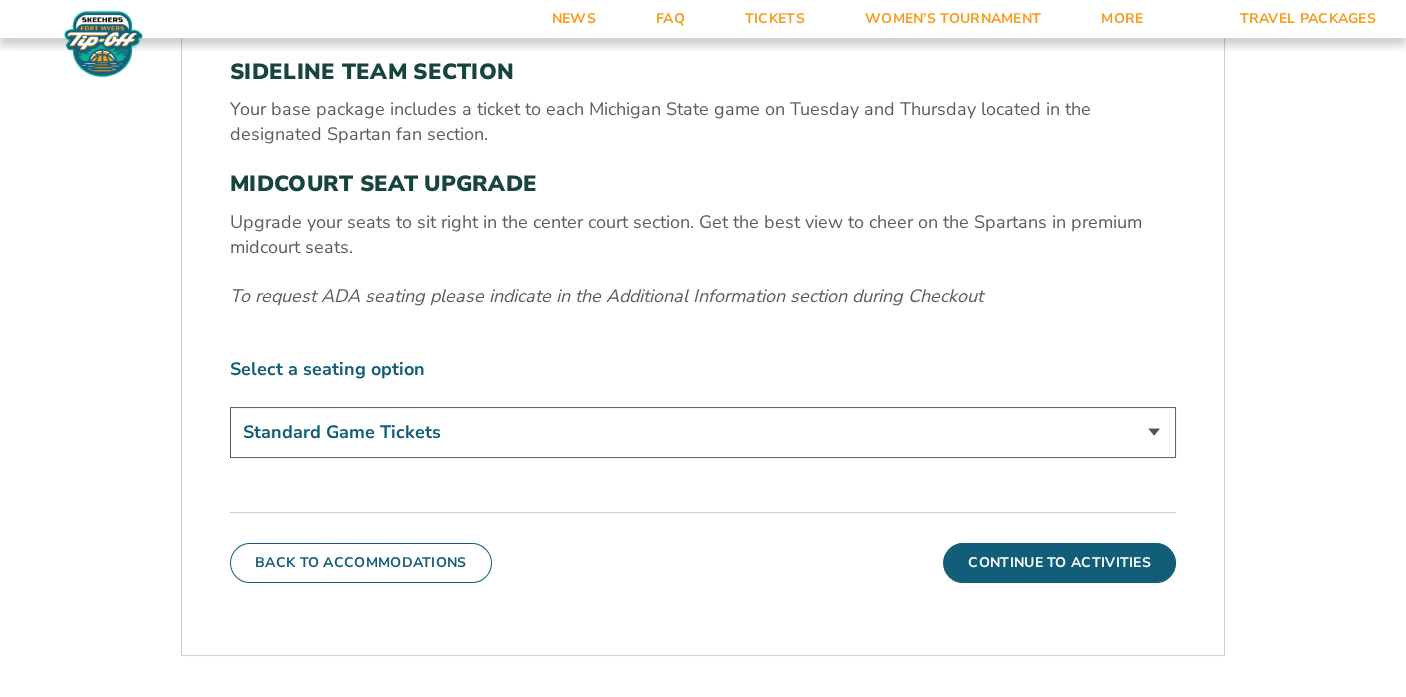 scroll, scrollTop: 750, scrollLeft: 0, axis: vertical 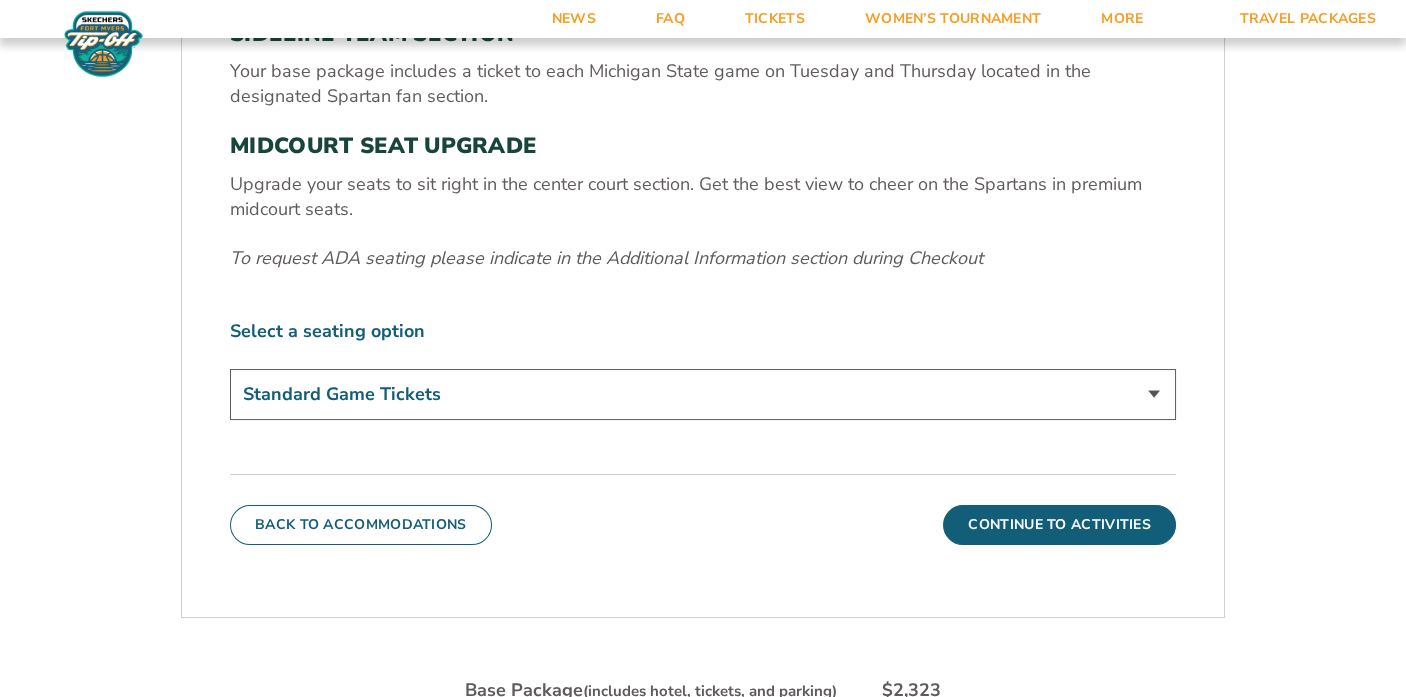 click on "Standard Game Tickets
Midcourt Seat Upgrade (+$140 per person)" at bounding box center [703, 394] 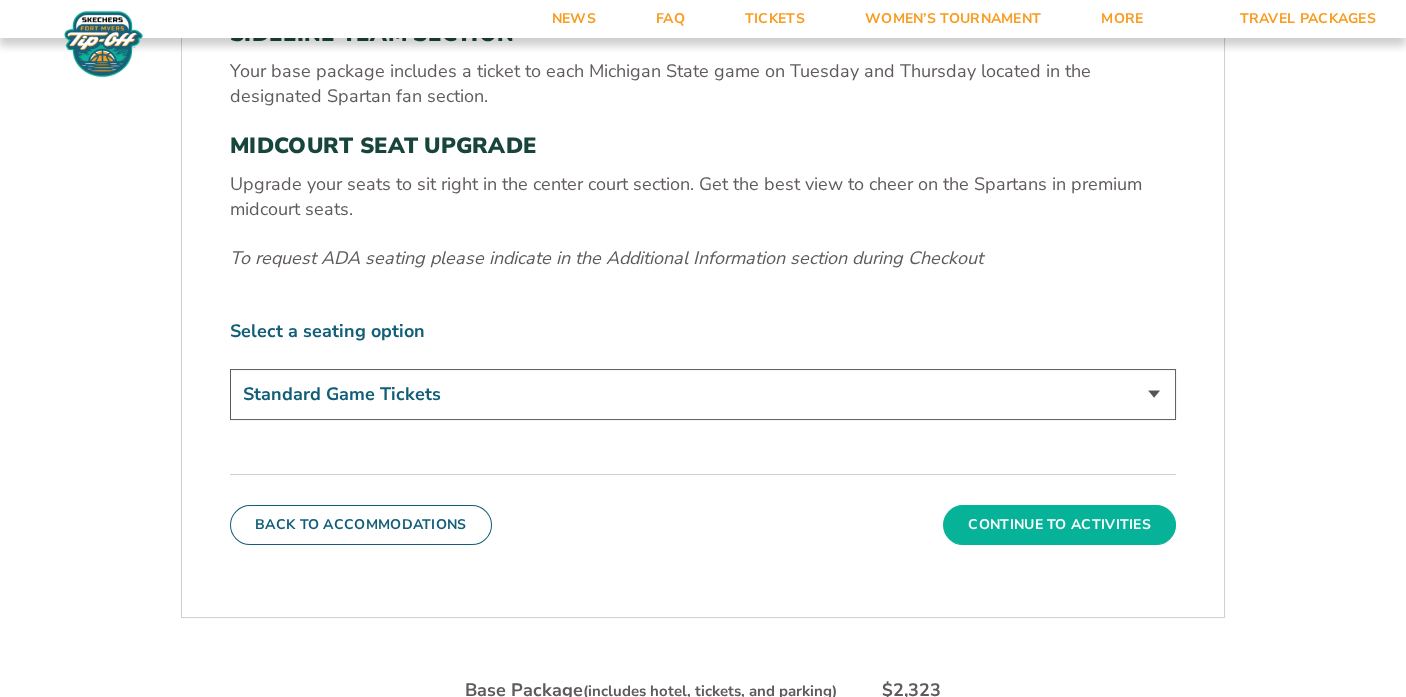 click on "Continue To Activities" at bounding box center (1059, 525) 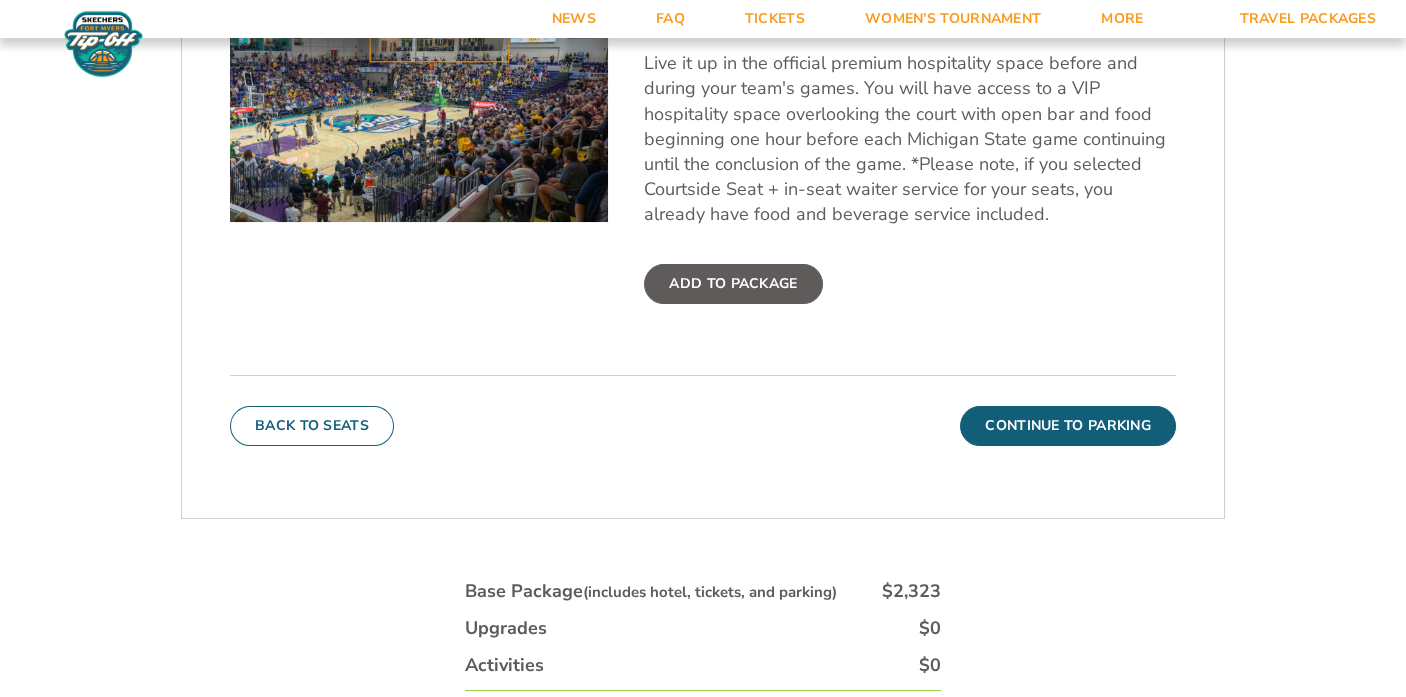 scroll, scrollTop: 828, scrollLeft: 0, axis: vertical 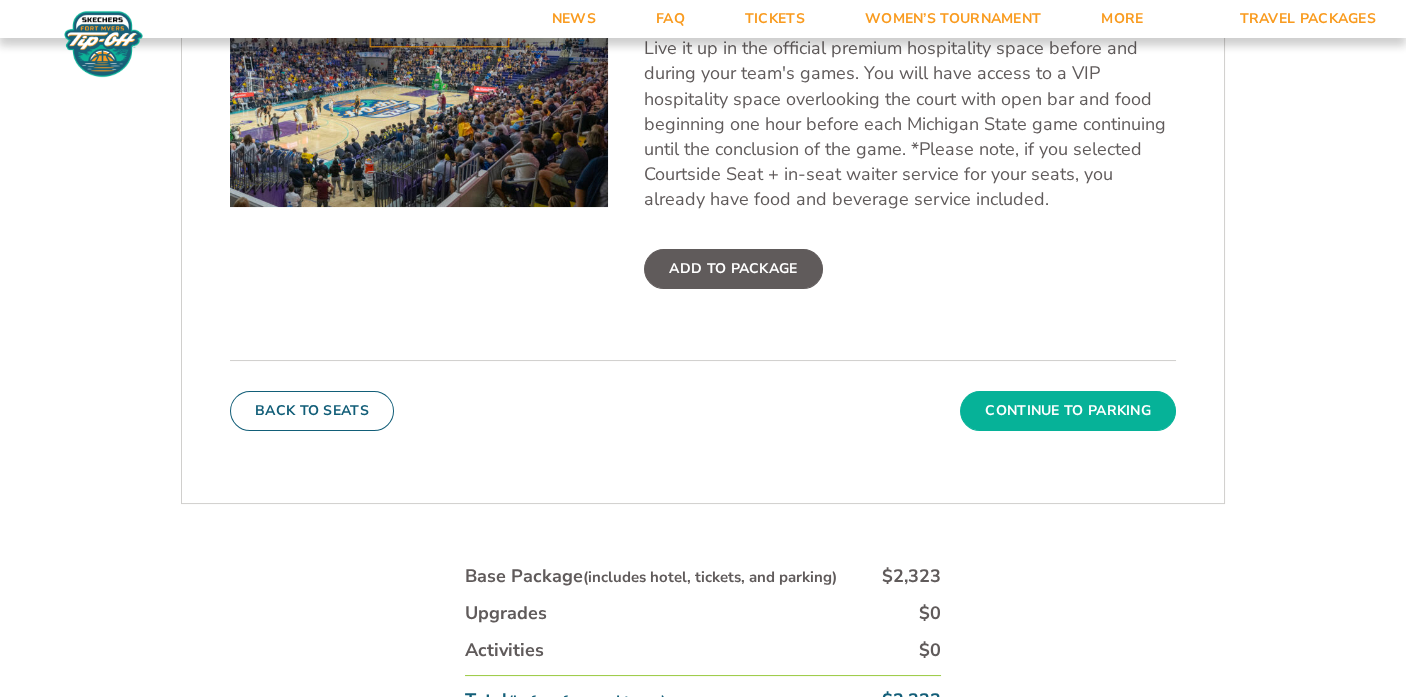 click on "Continue To Parking" at bounding box center (1068, 411) 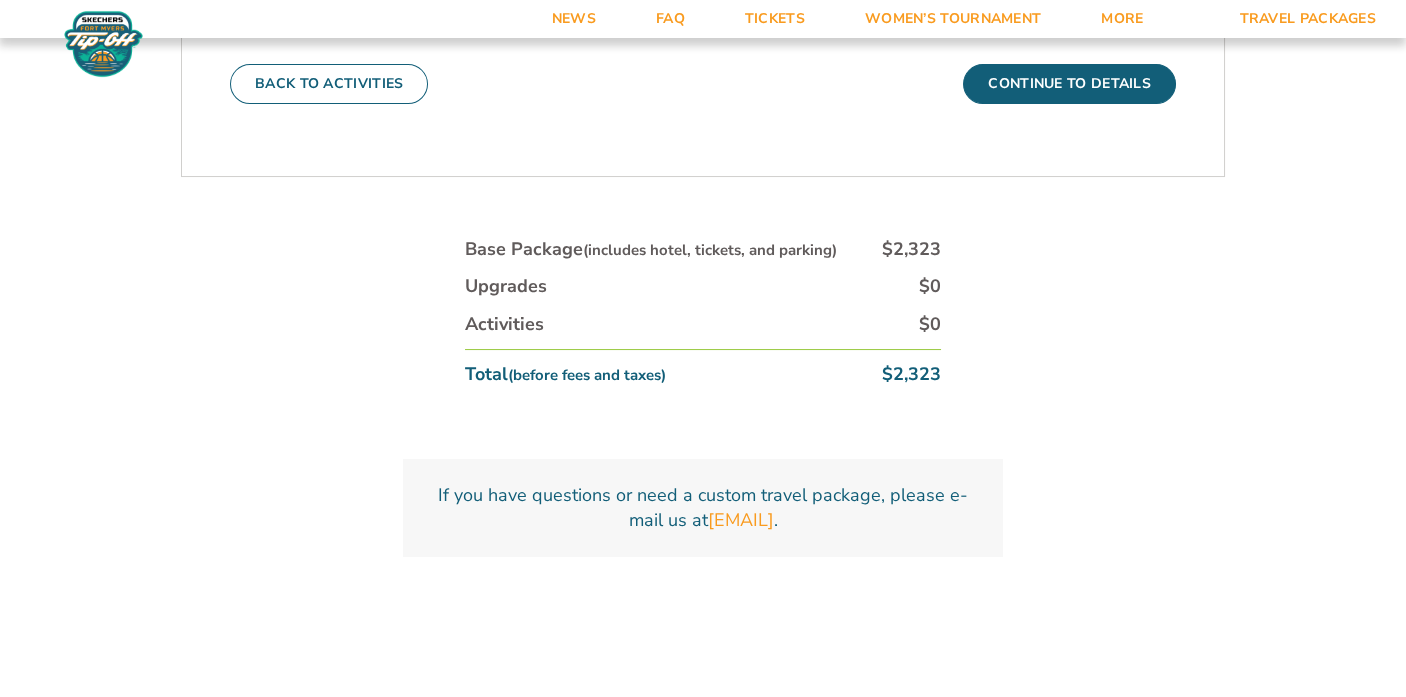 scroll, scrollTop: 703, scrollLeft: 0, axis: vertical 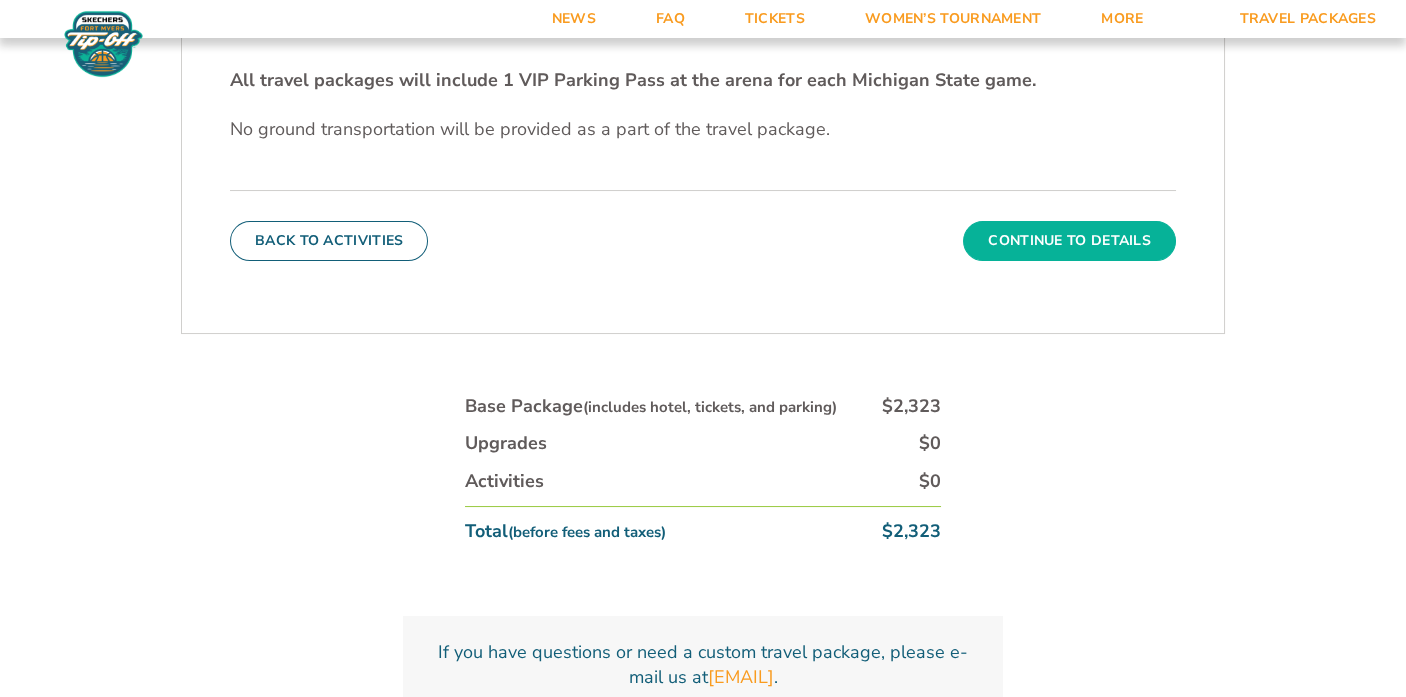 click on "Continue To Details" at bounding box center [1069, 241] 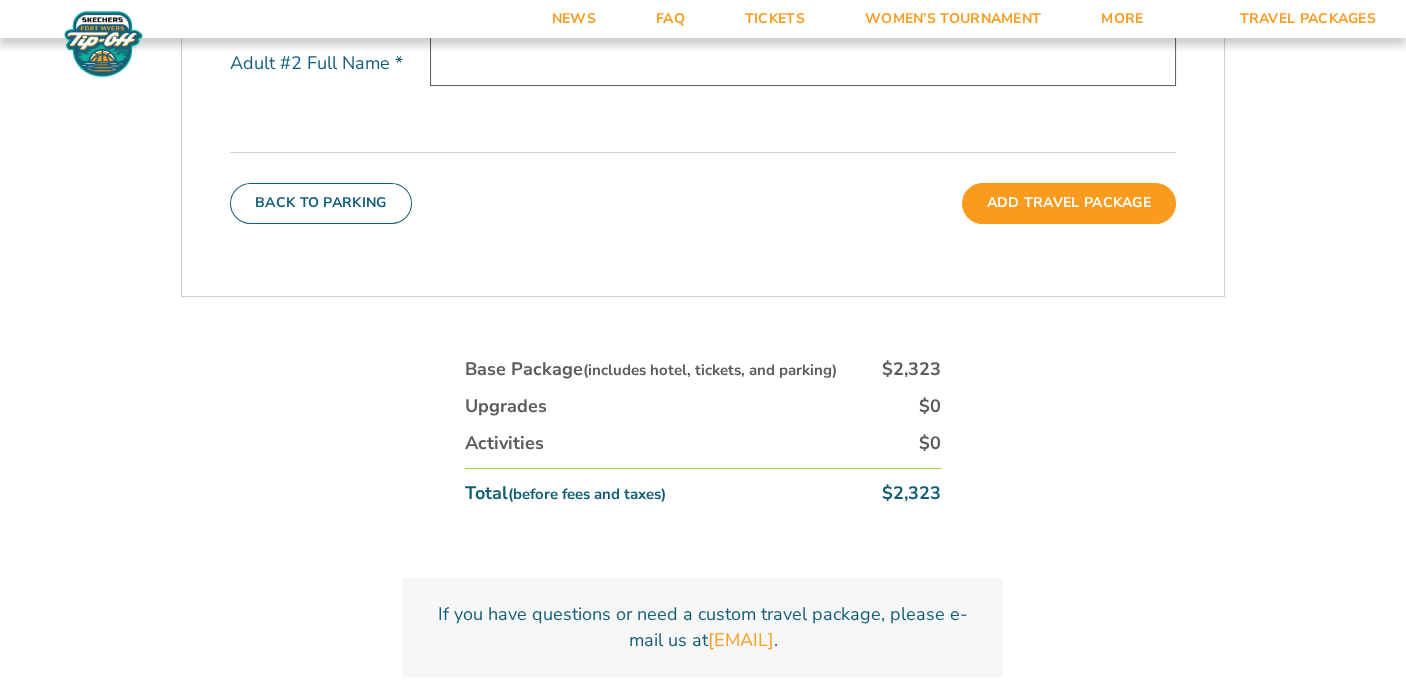scroll, scrollTop: 454, scrollLeft: 0, axis: vertical 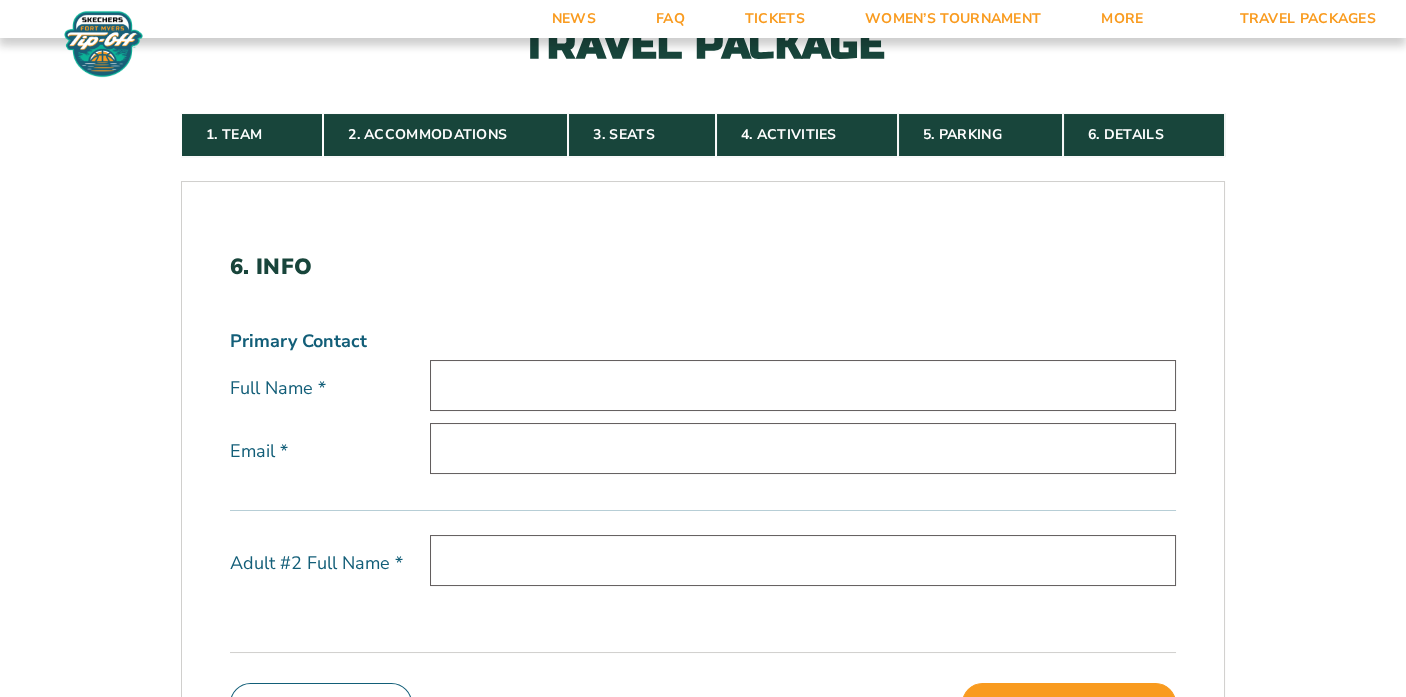 click at bounding box center [803, 385] 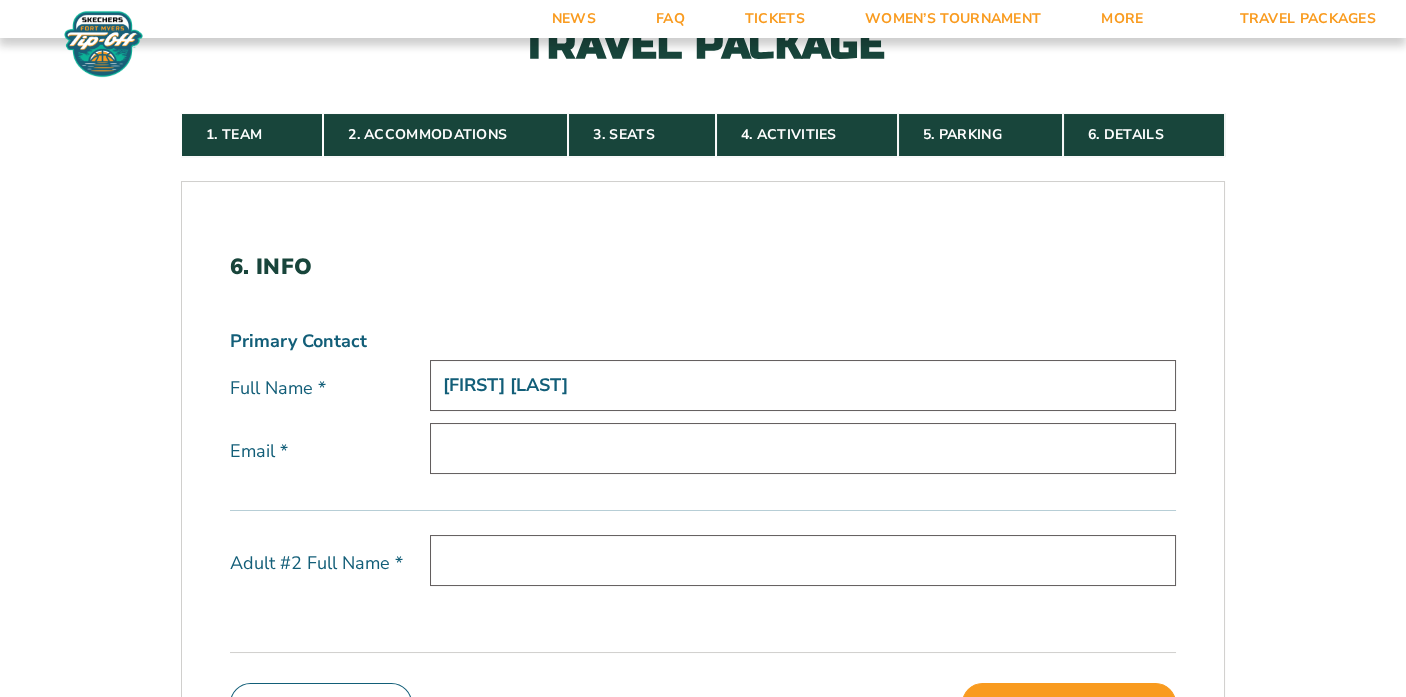type on "melmul59@gmail.com" 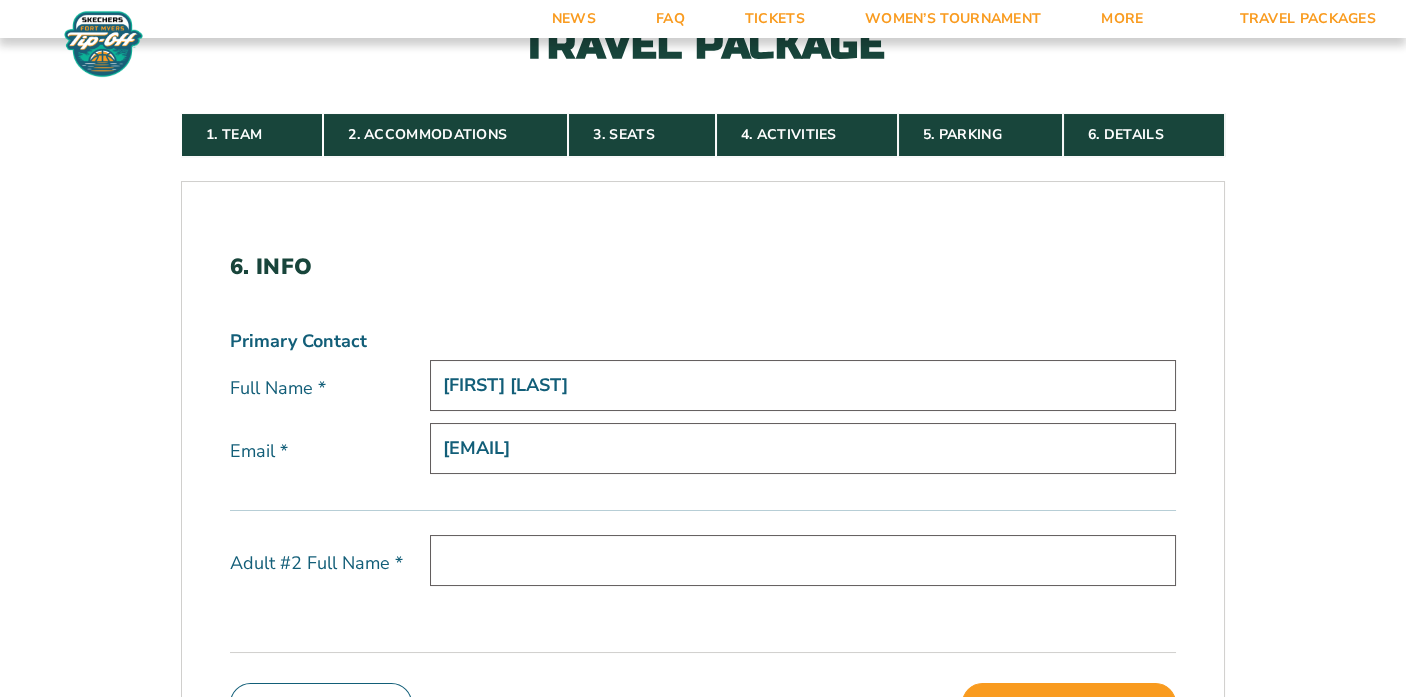 click at bounding box center (803, 560) 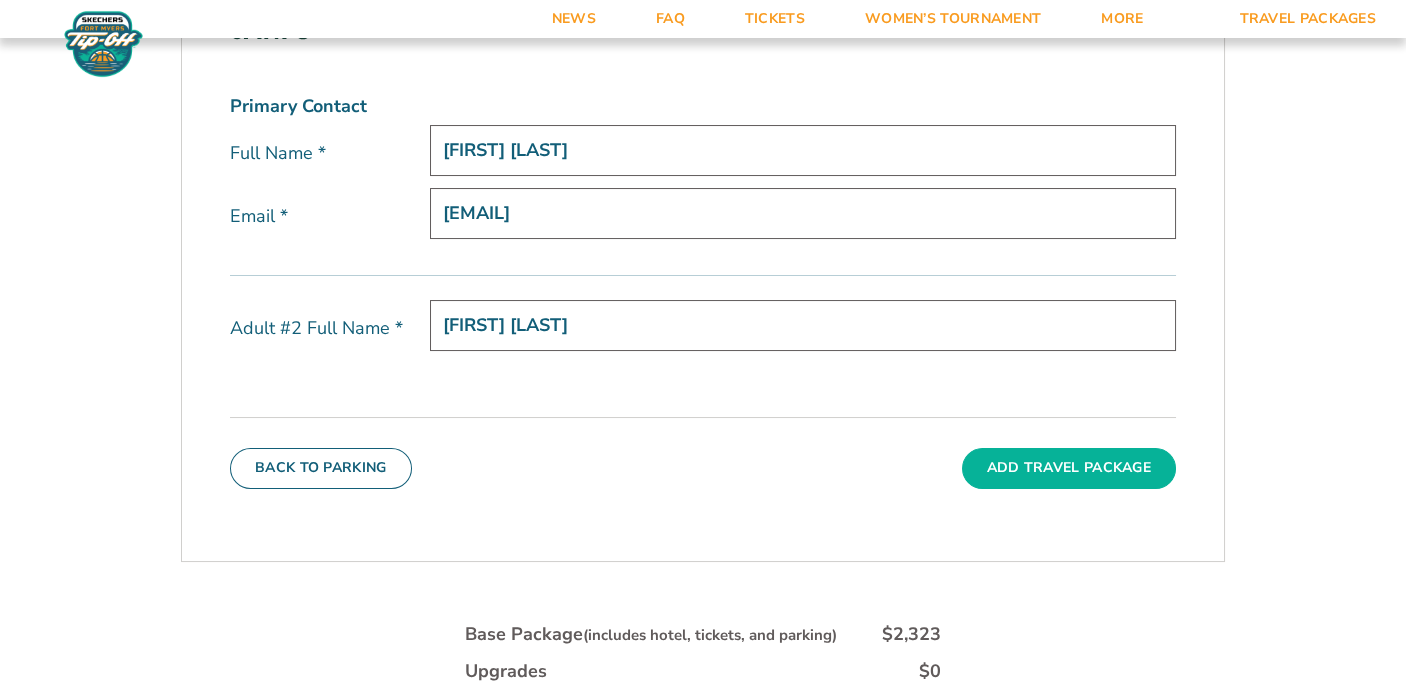 scroll, scrollTop: 704, scrollLeft: 0, axis: vertical 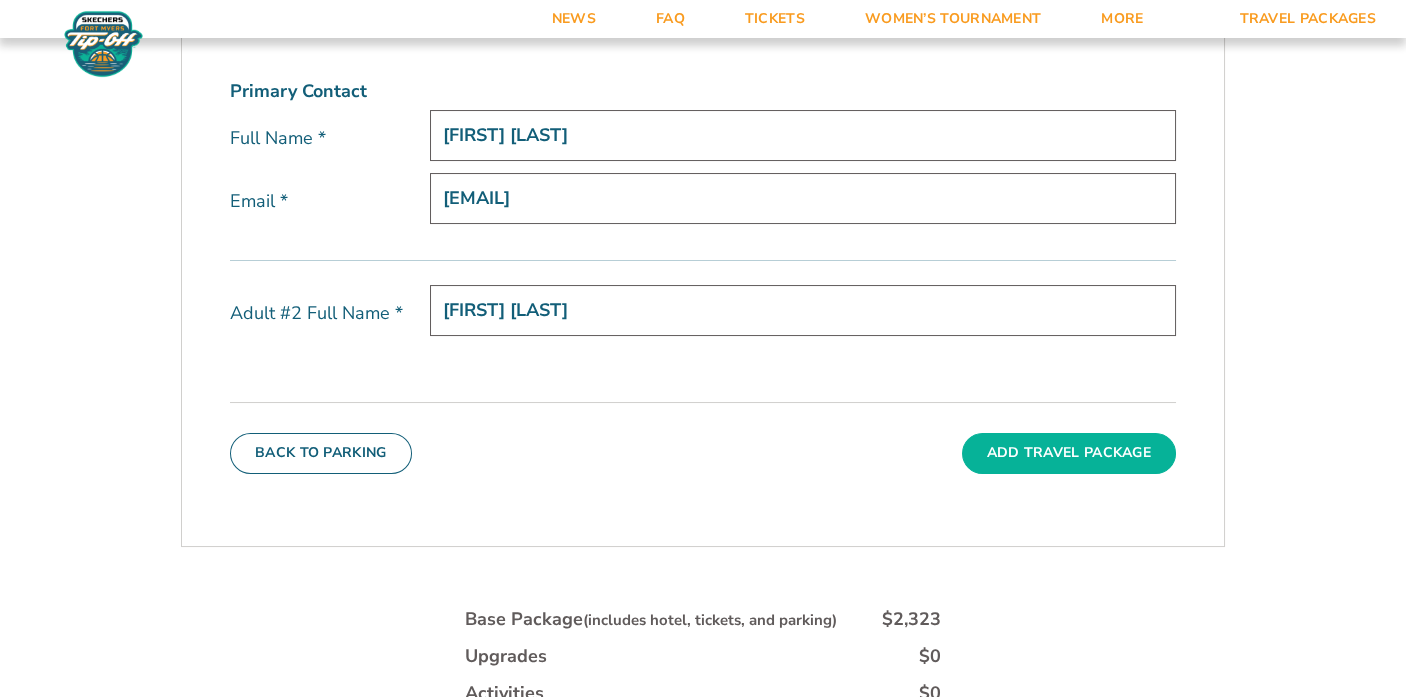 type on "James Mulholland" 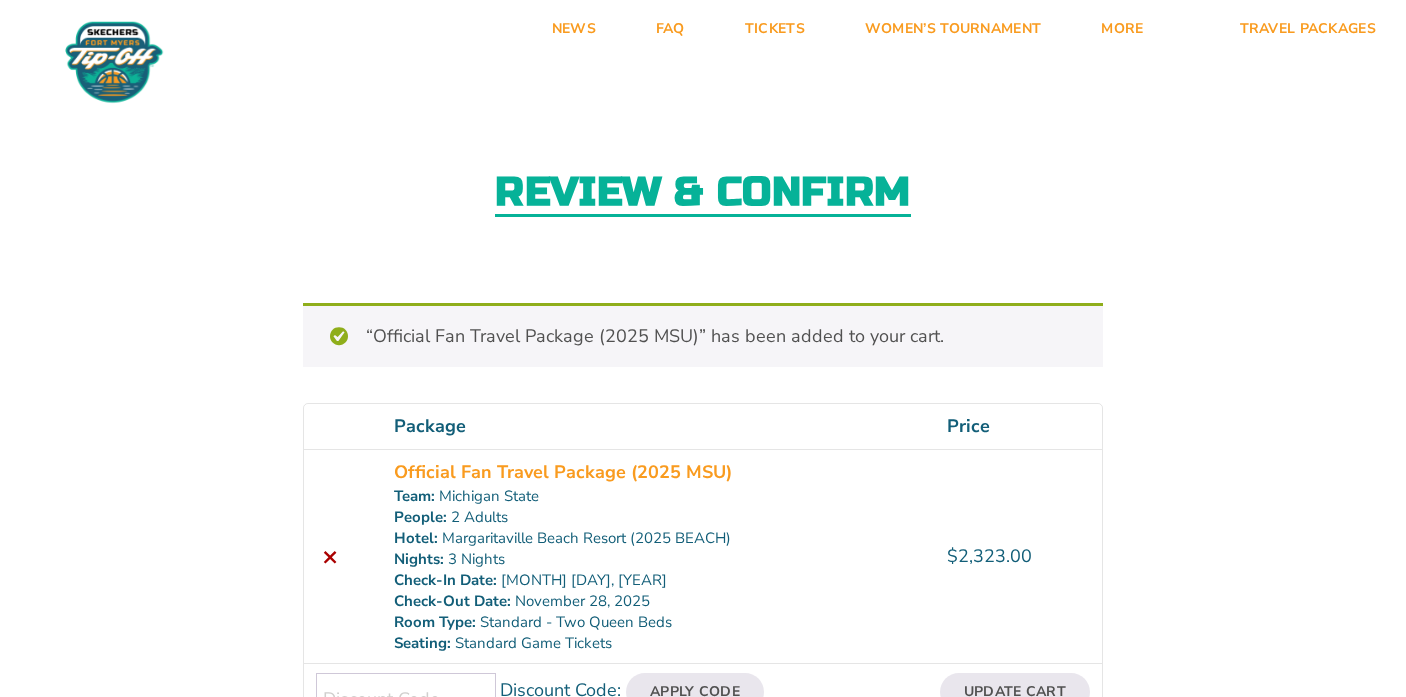 scroll, scrollTop: 250, scrollLeft: 0, axis: vertical 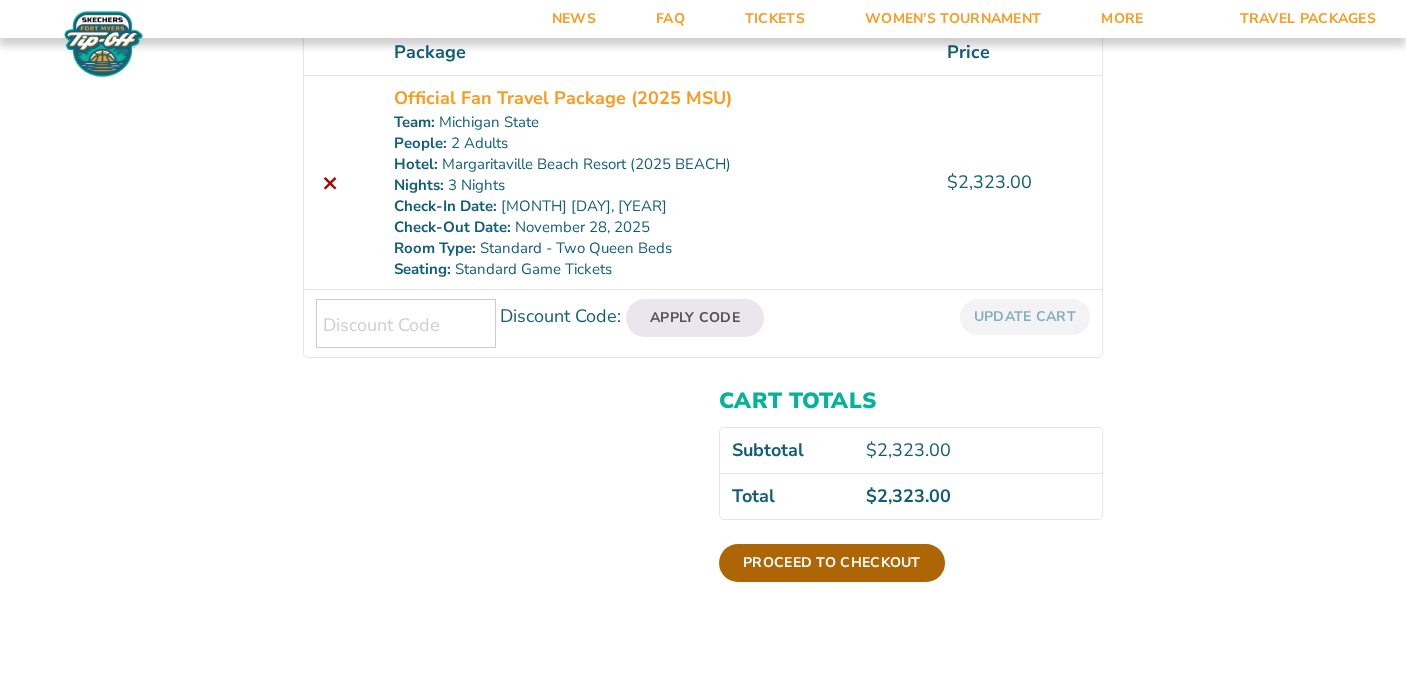 click on "Proceed to checkout" at bounding box center [832, 563] 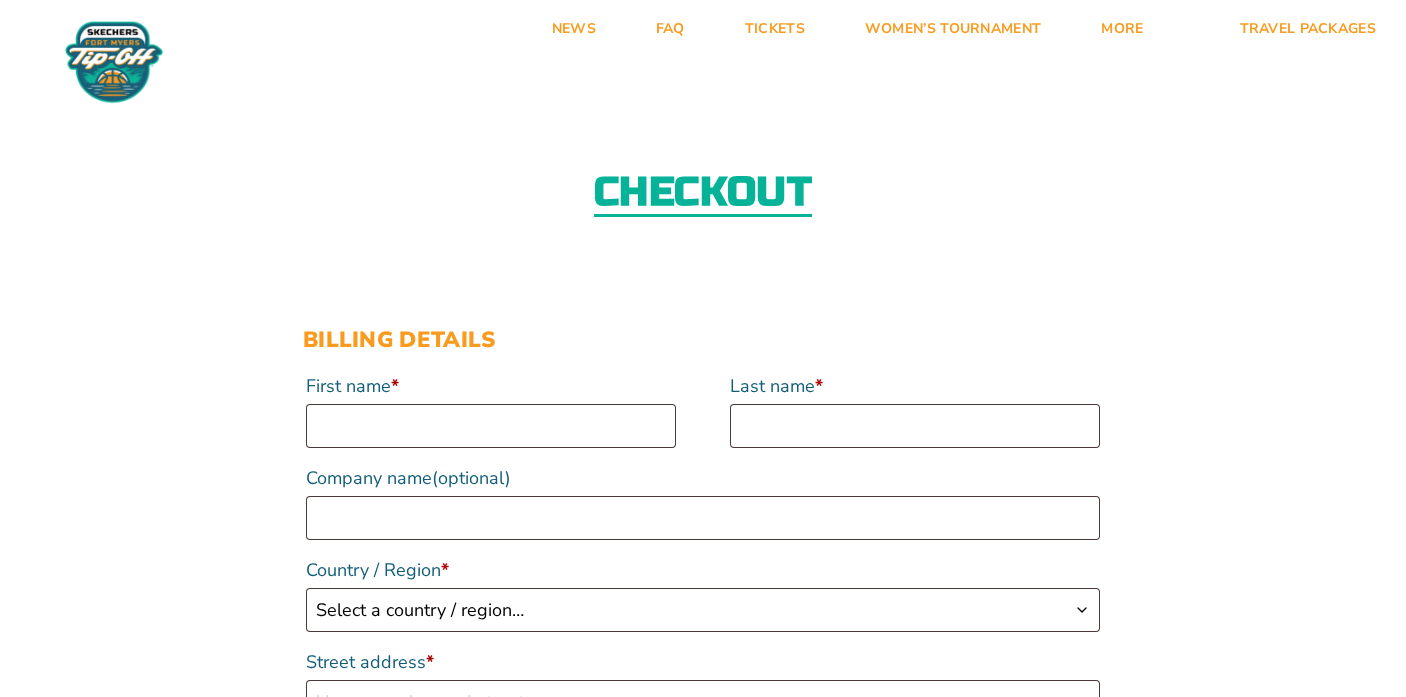 scroll, scrollTop: 0, scrollLeft: 0, axis: both 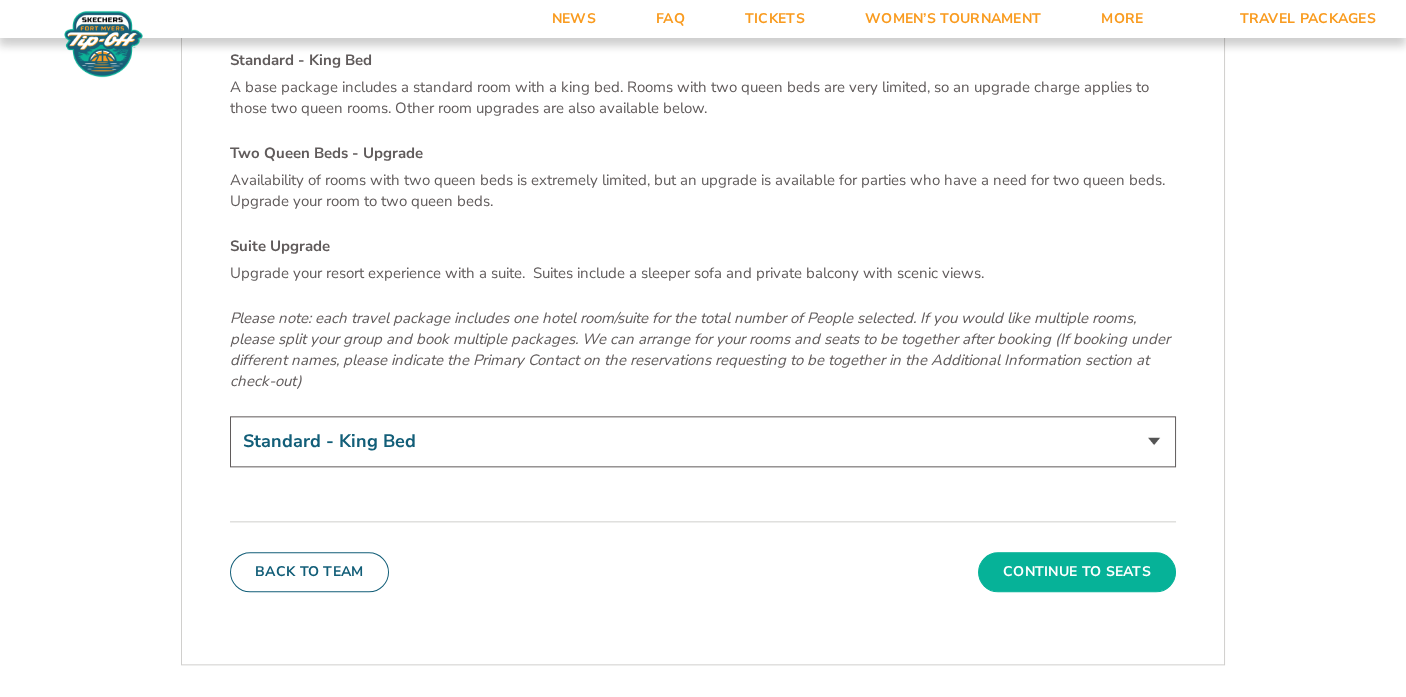click on "Continue To Seats" at bounding box center (1077, 572) 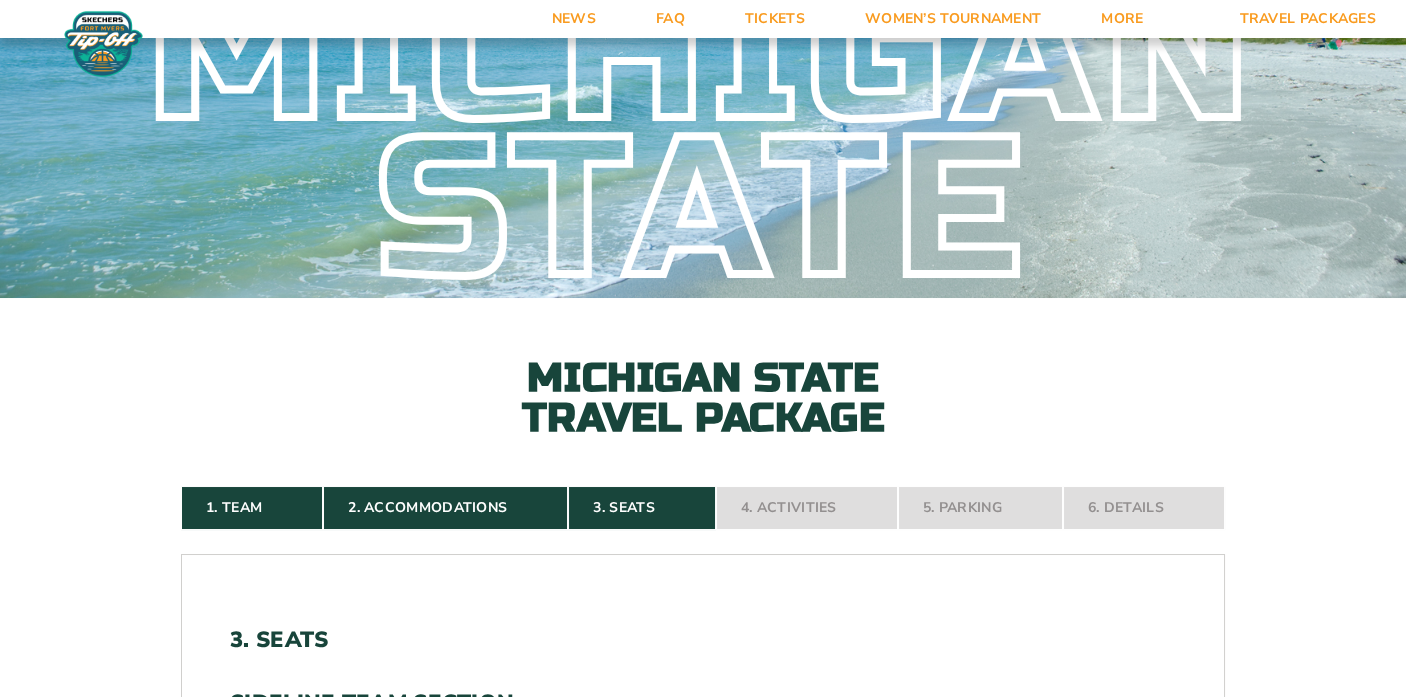 scroll, scrollTop: 0, scrollLeft: 0, axis: both 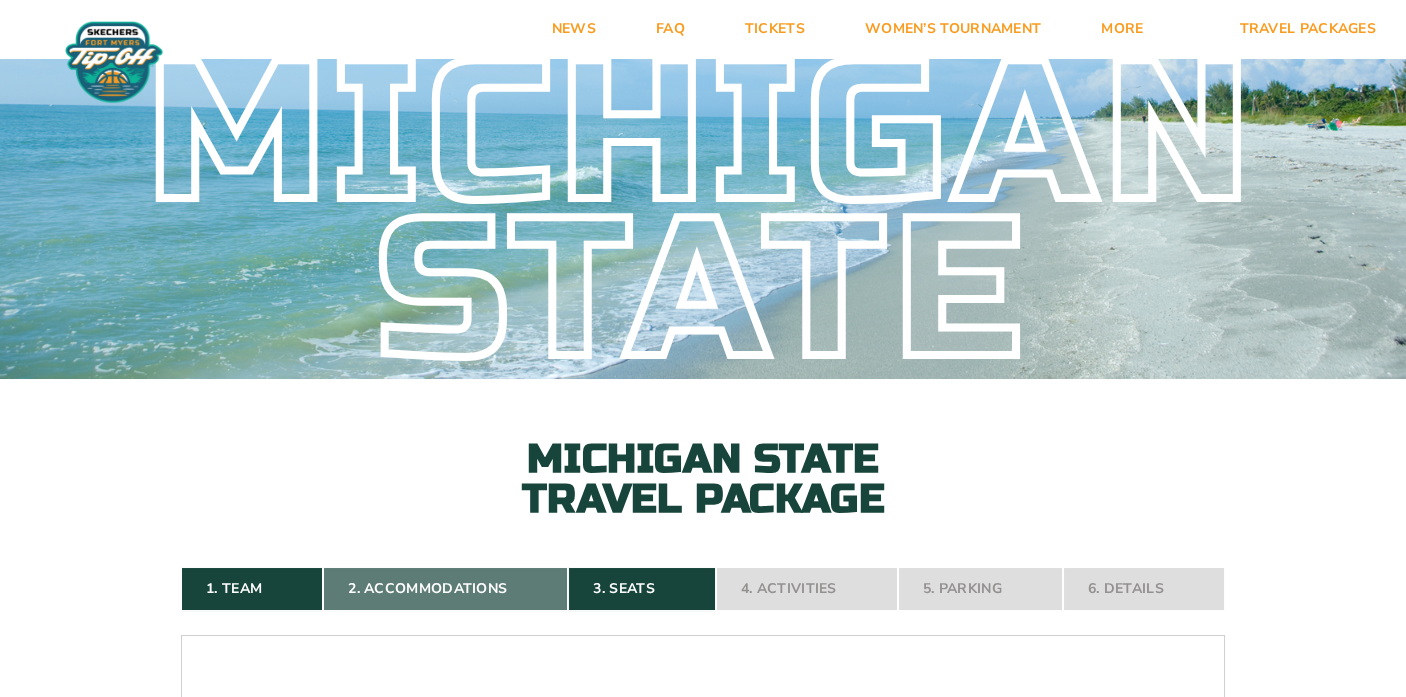 click on "2. Accommodations" at bounding box center (445, 589) 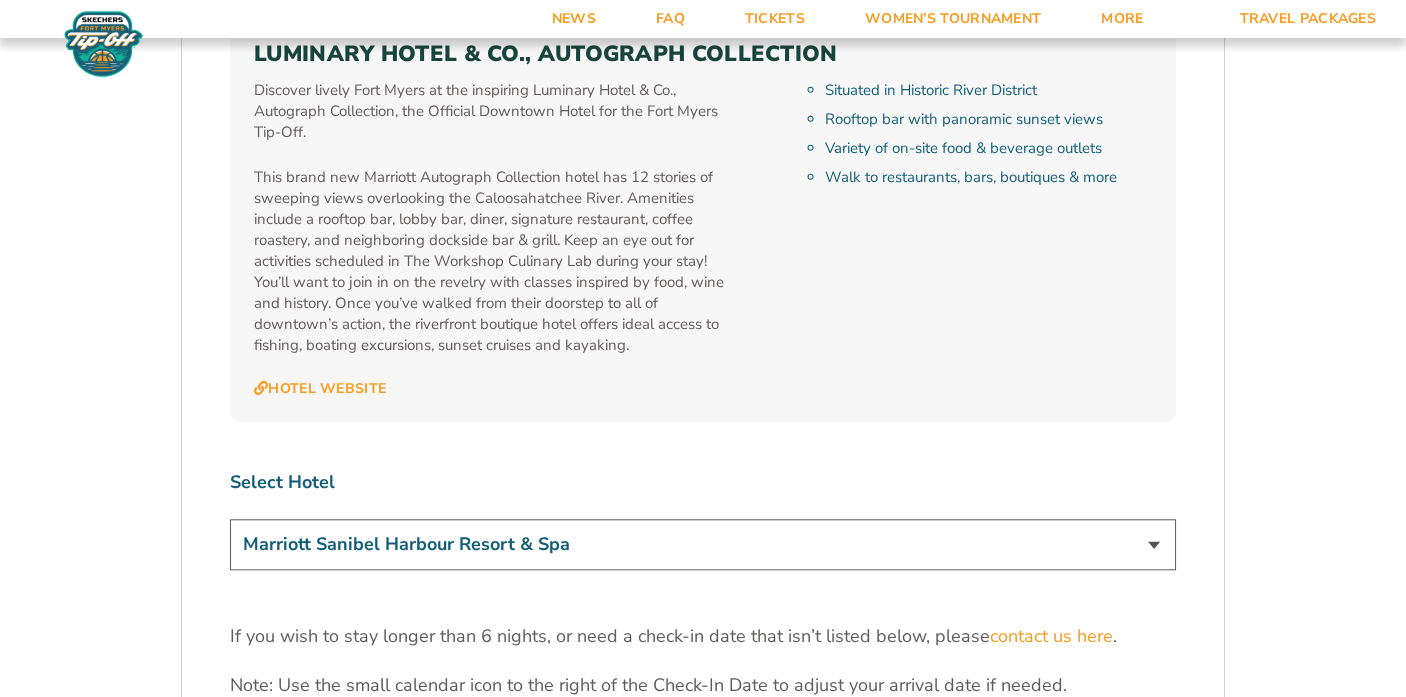 scroll, scrollTop: 5828, scrollLeft: 0, axis: vertical 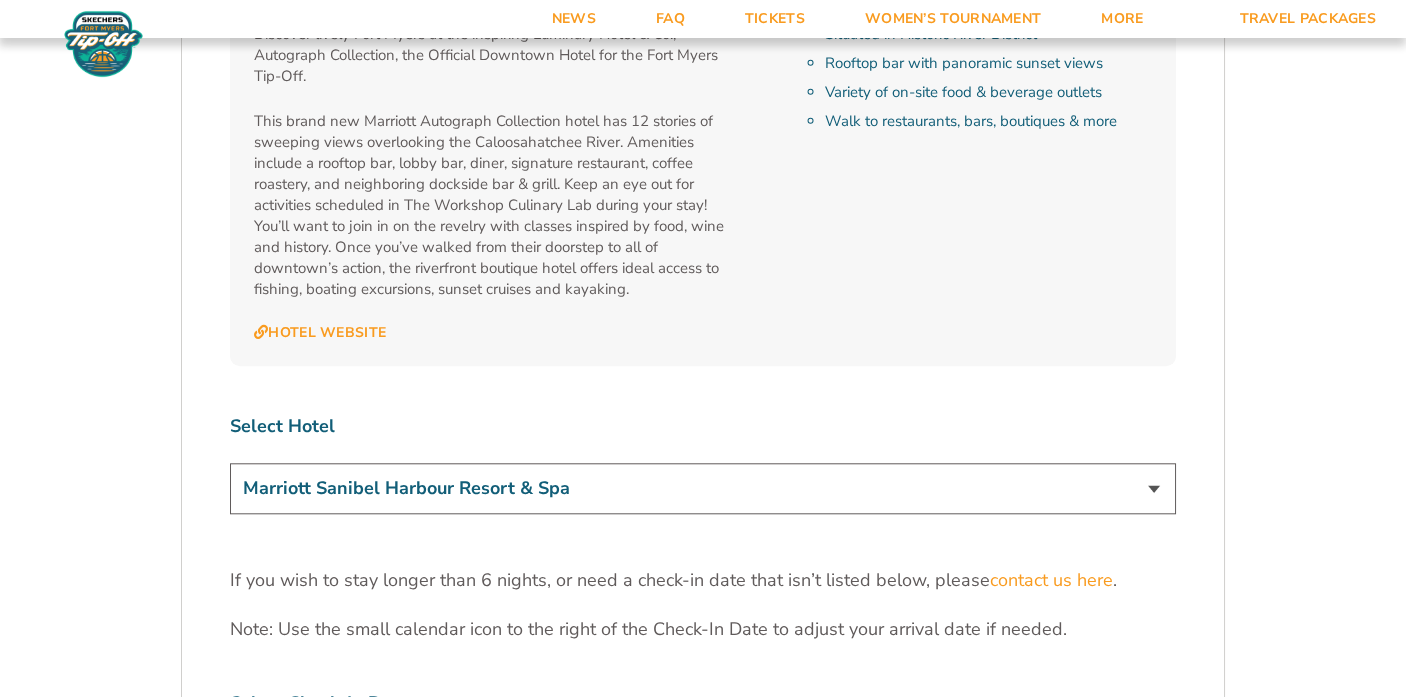 click on "Marriott Sanibel Harbour Resort & Spa Margaritaville Beach Resort Pink Shell Beach Resort & Marina Luminary Hotel & Co., Autograph Collection" at bounding box center [703, 488] 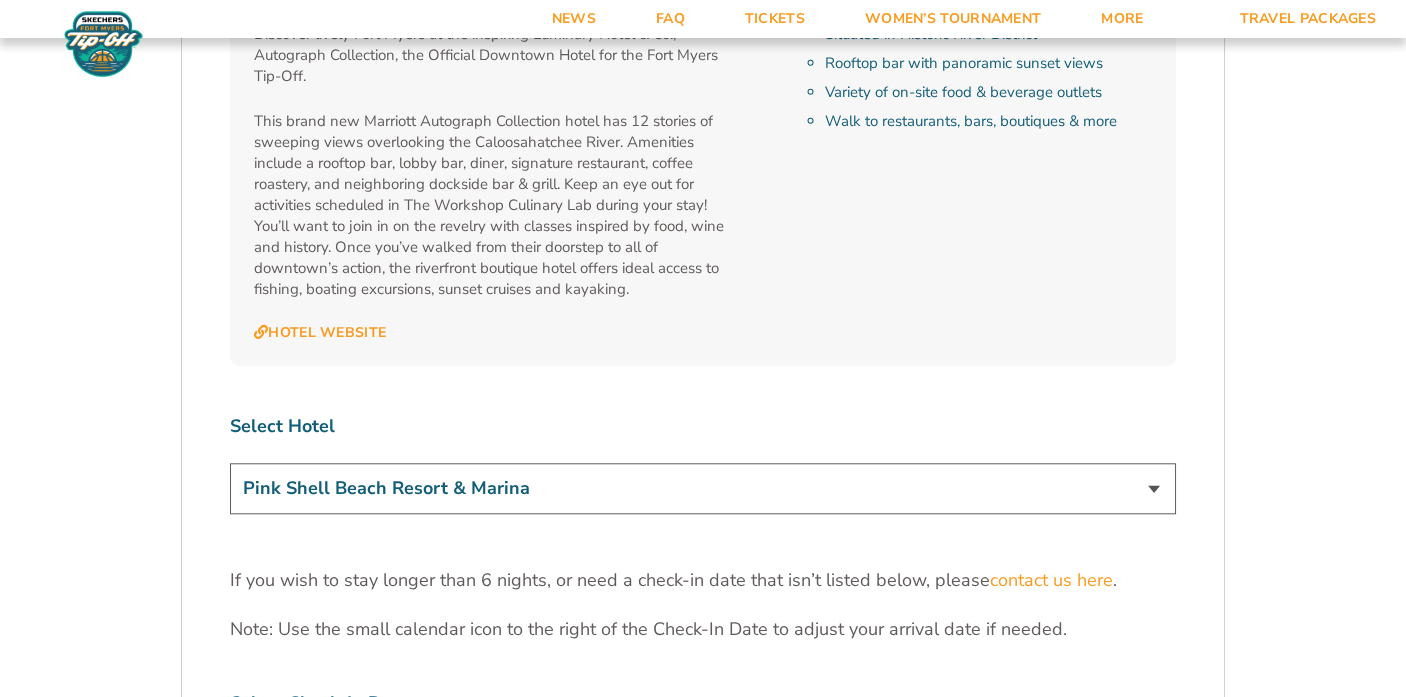 click on "Marriott Sanibel Harbour Resort & Spa Margaritaville Beach Resort Pink Shell Beach Resort & Marina Luminary Hotel & Co., Autograph Collection" at bounding box center [703, 488] 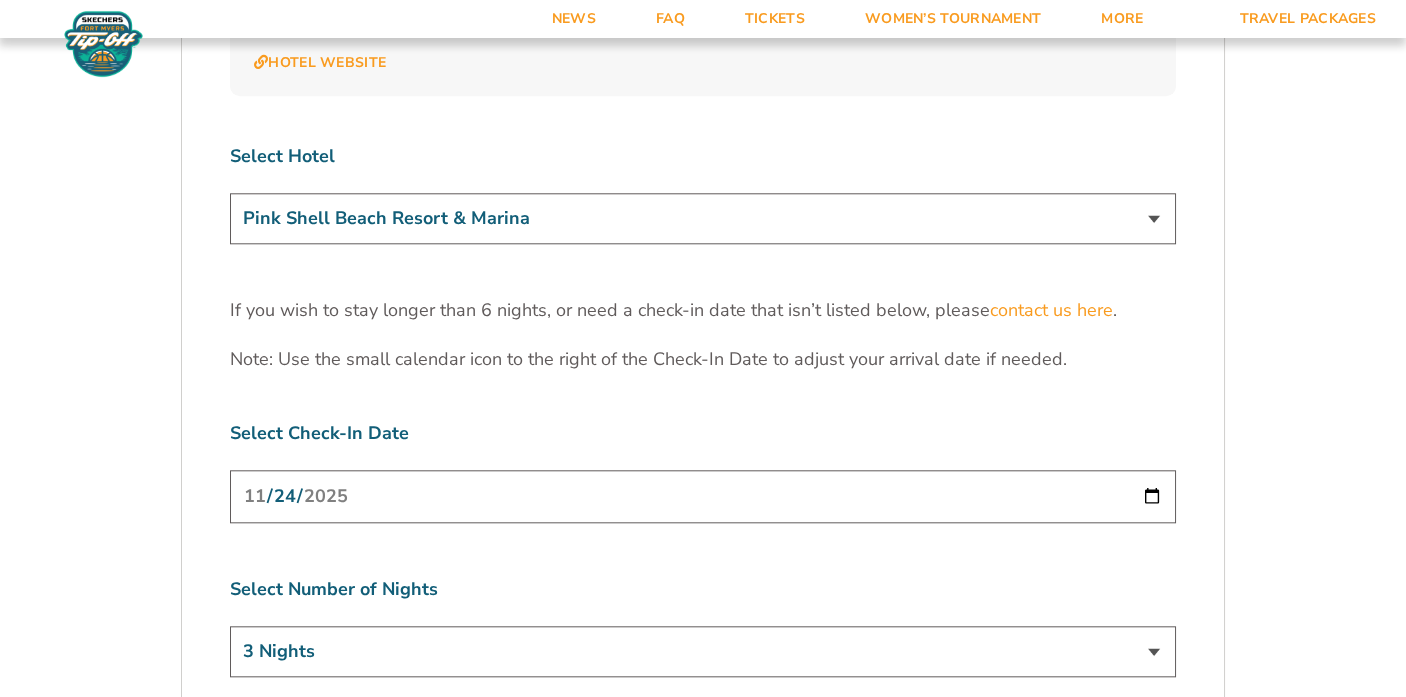 scroll, scrollTop: 6078, scrollLeft: 0, axis: vertical 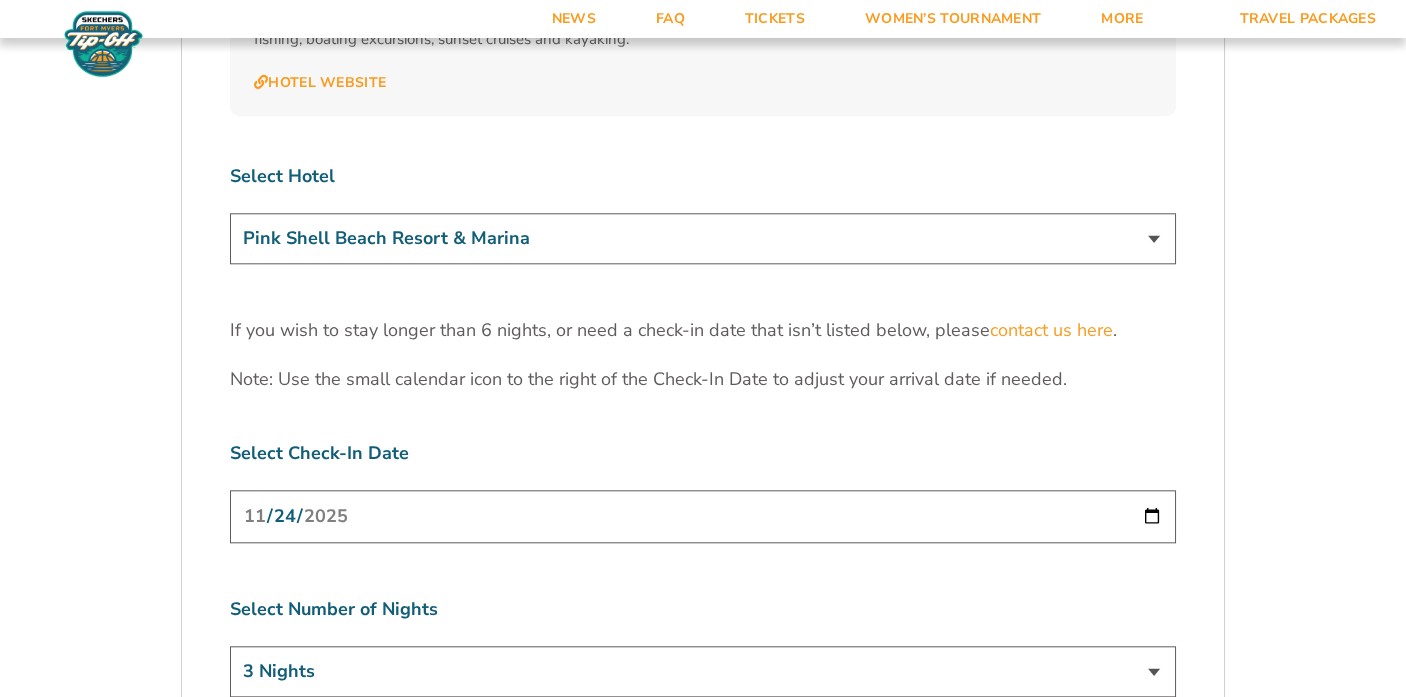 click on "Marriott Sanibel Harbour Resort & Spa Margaritaville Beach Resort Pink Shell Beach Resort & Marina Luminary Hotel & Co., Autograph Collection" at bounding box center (703, 238) 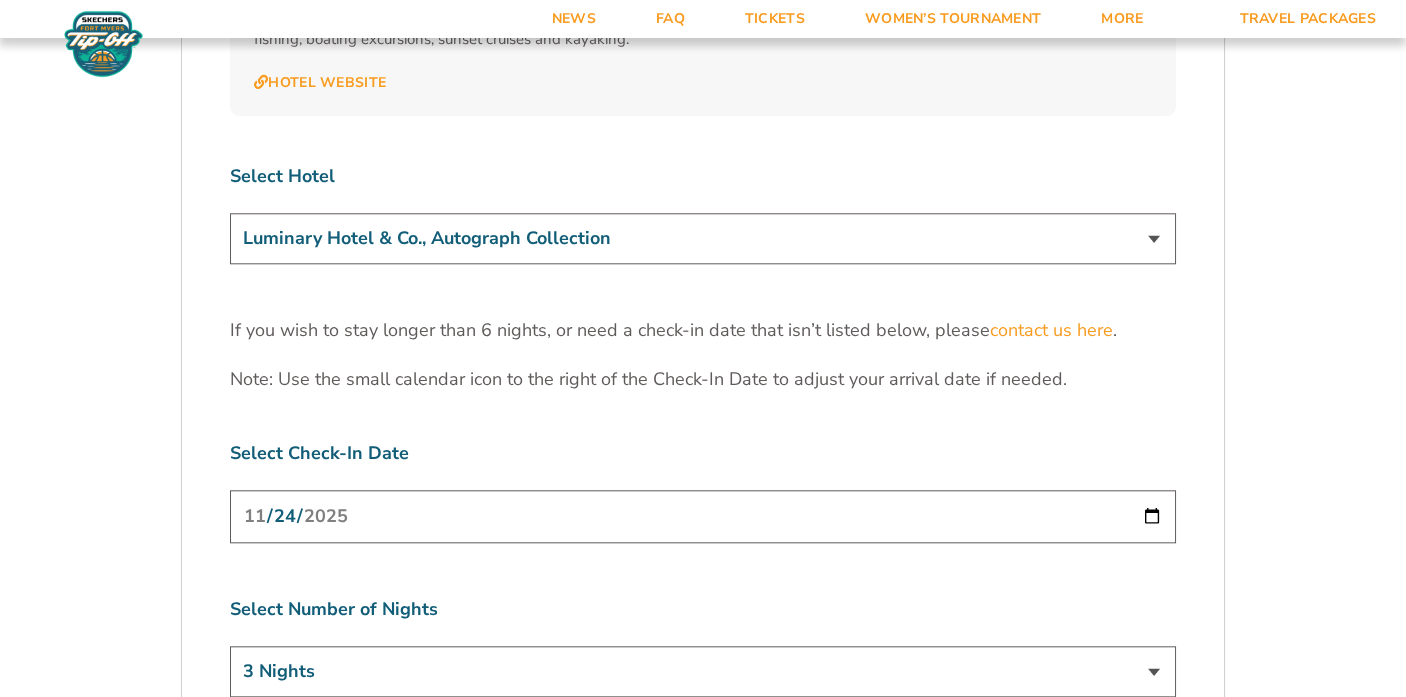 click on "Marriott Sanibel Harbour Resort & Spa Margaritaville Beach Resort Pink Shell Beach Resort & Marina Luminary Hotel & Co., Autograph Collection" at bounding box center [703, 238] 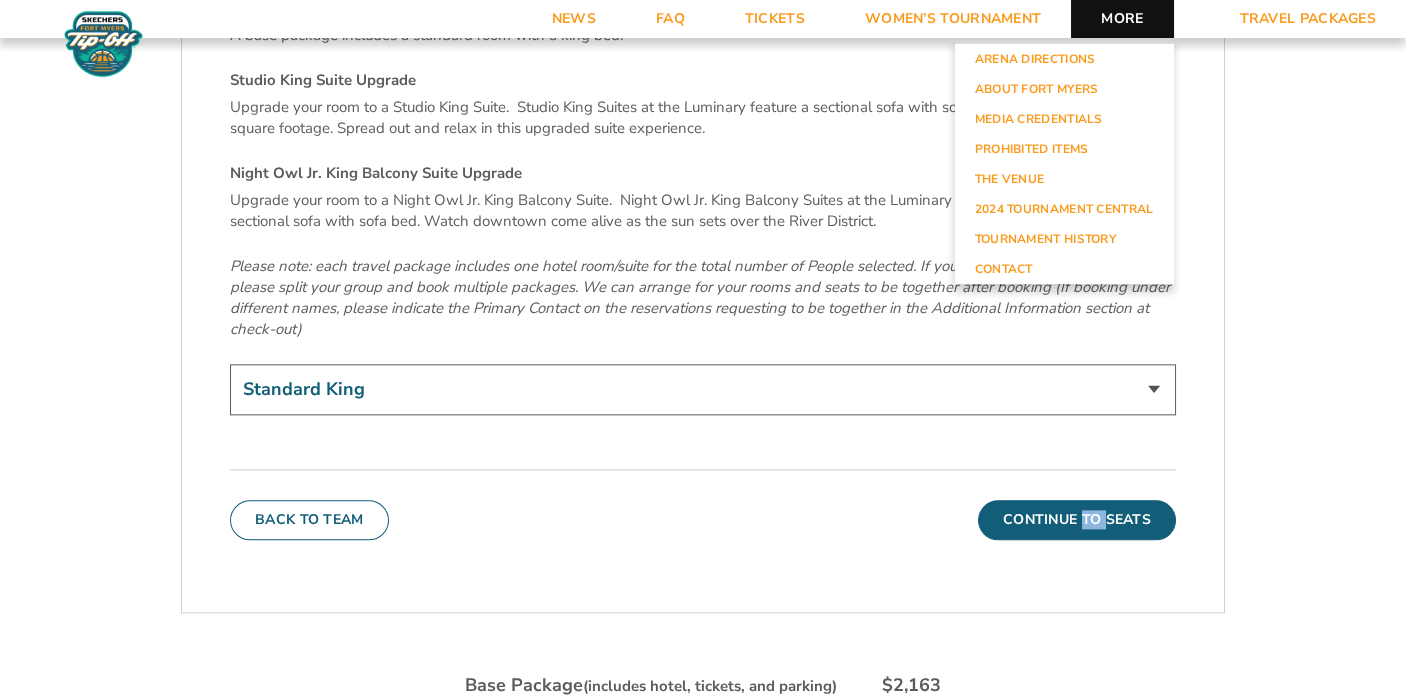 scroll, scrollTop: 6704, scrollLeft: 0, axis: vertical 